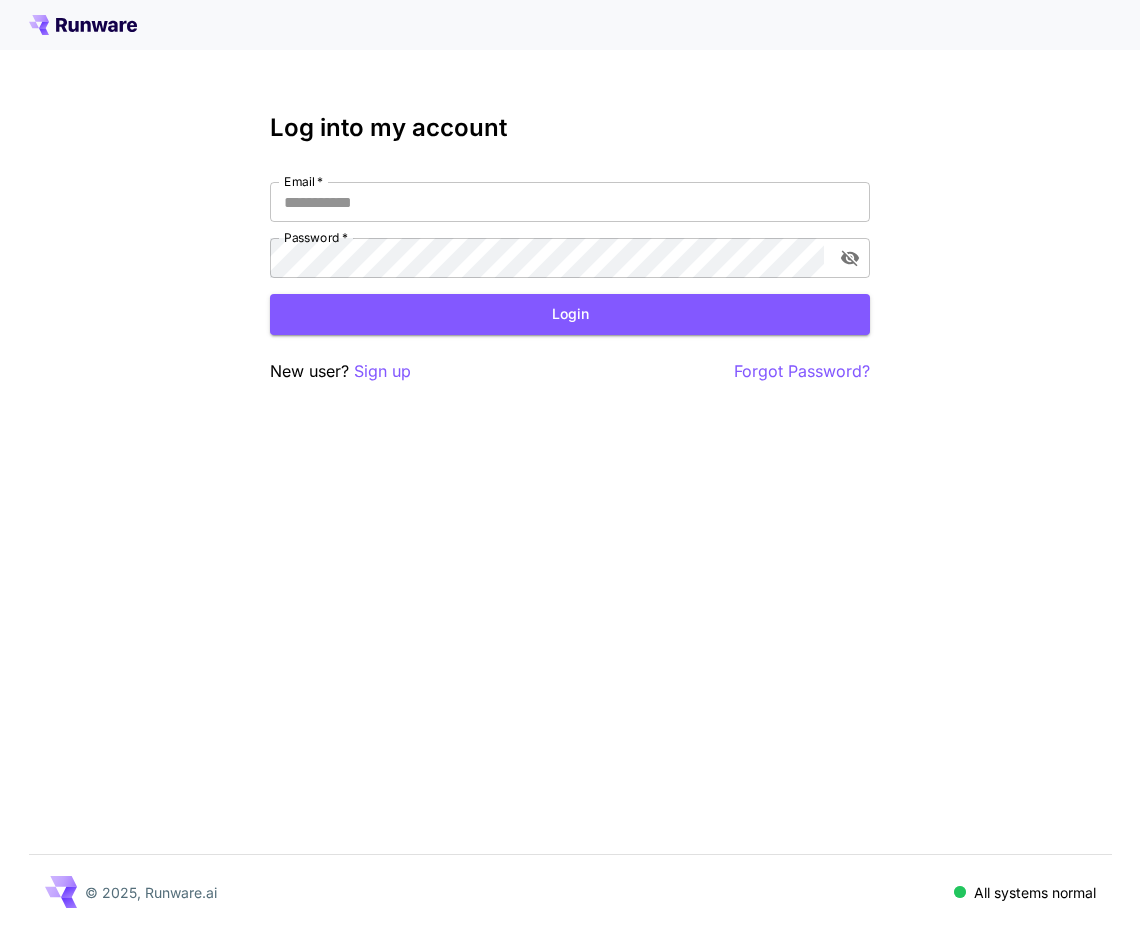 scroll, scrollTop: 0, scrollLeft: 0, axis: both 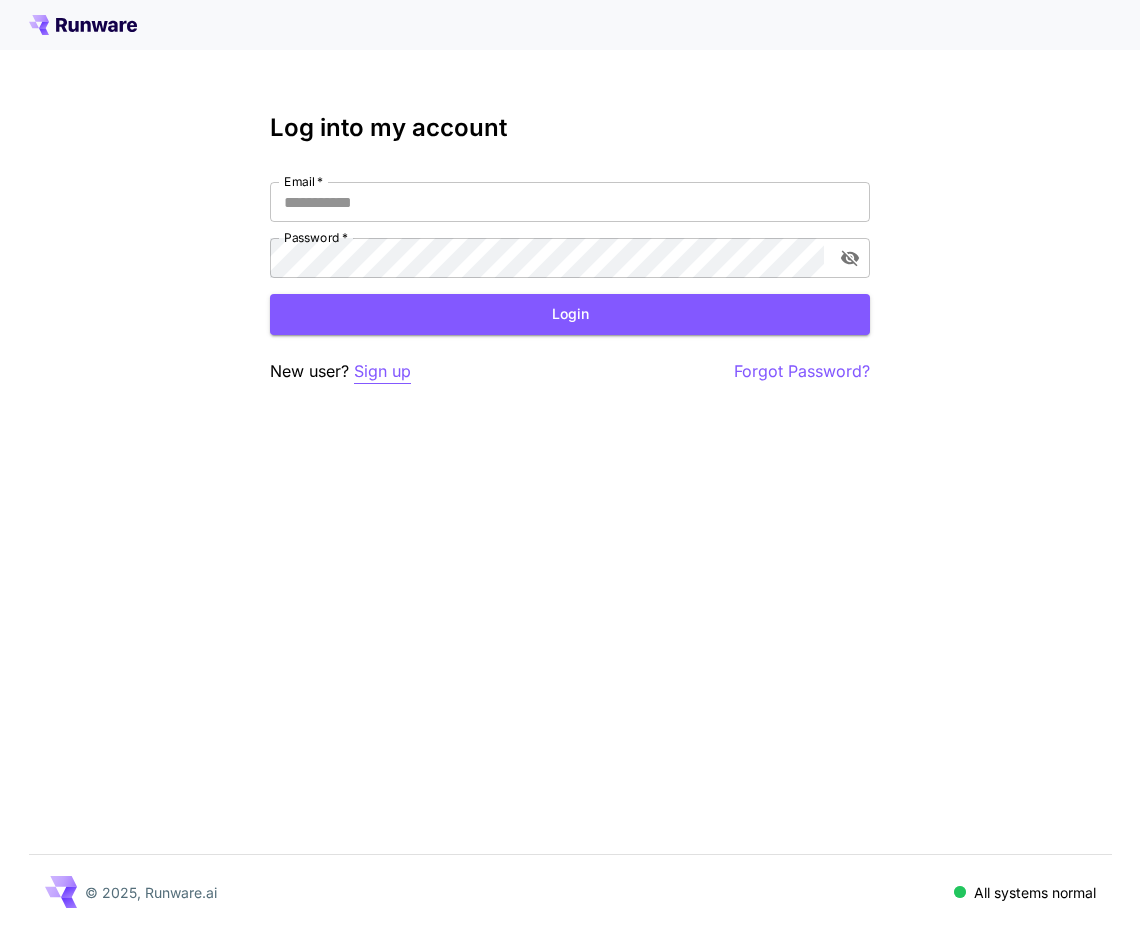 click on "Sign up" at bounding box center (382, 371) 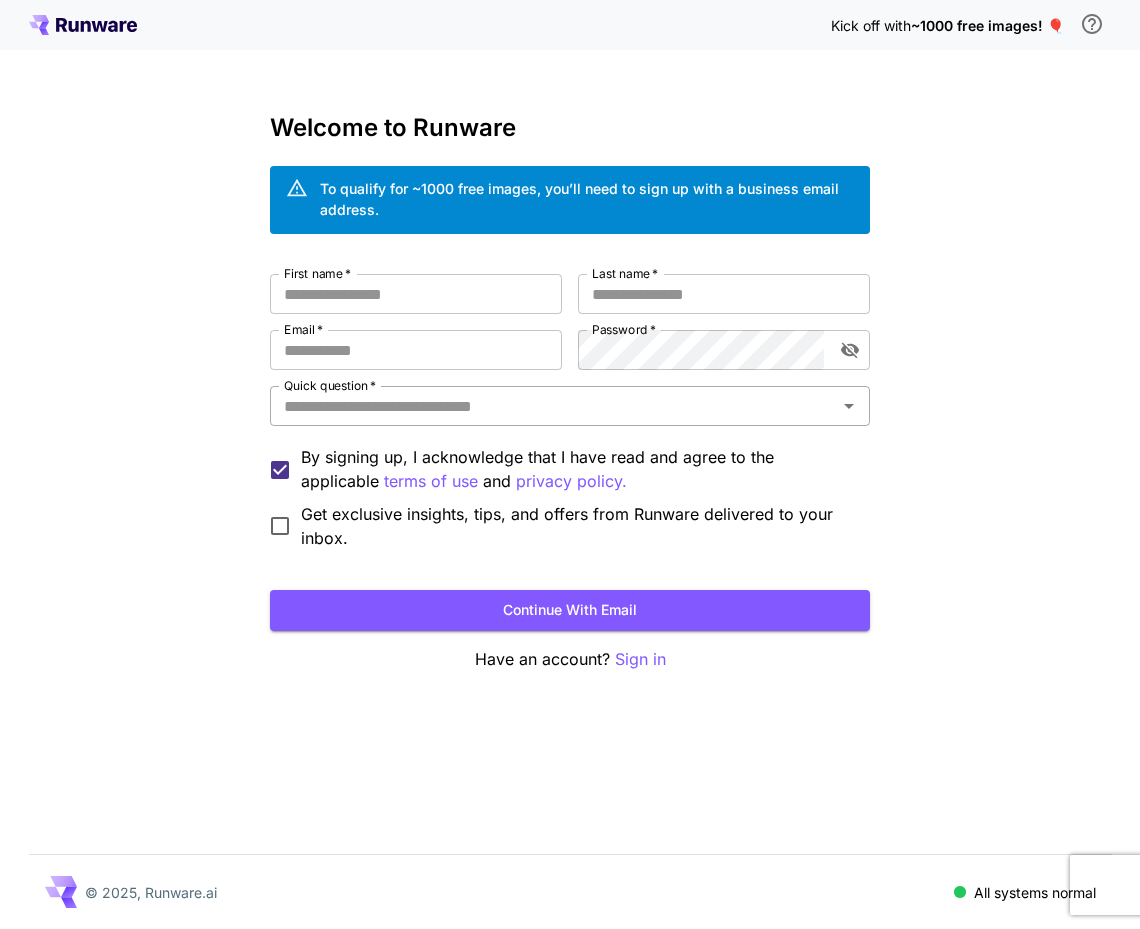 click on "Quick question   *" at bounding box center (553, 406) 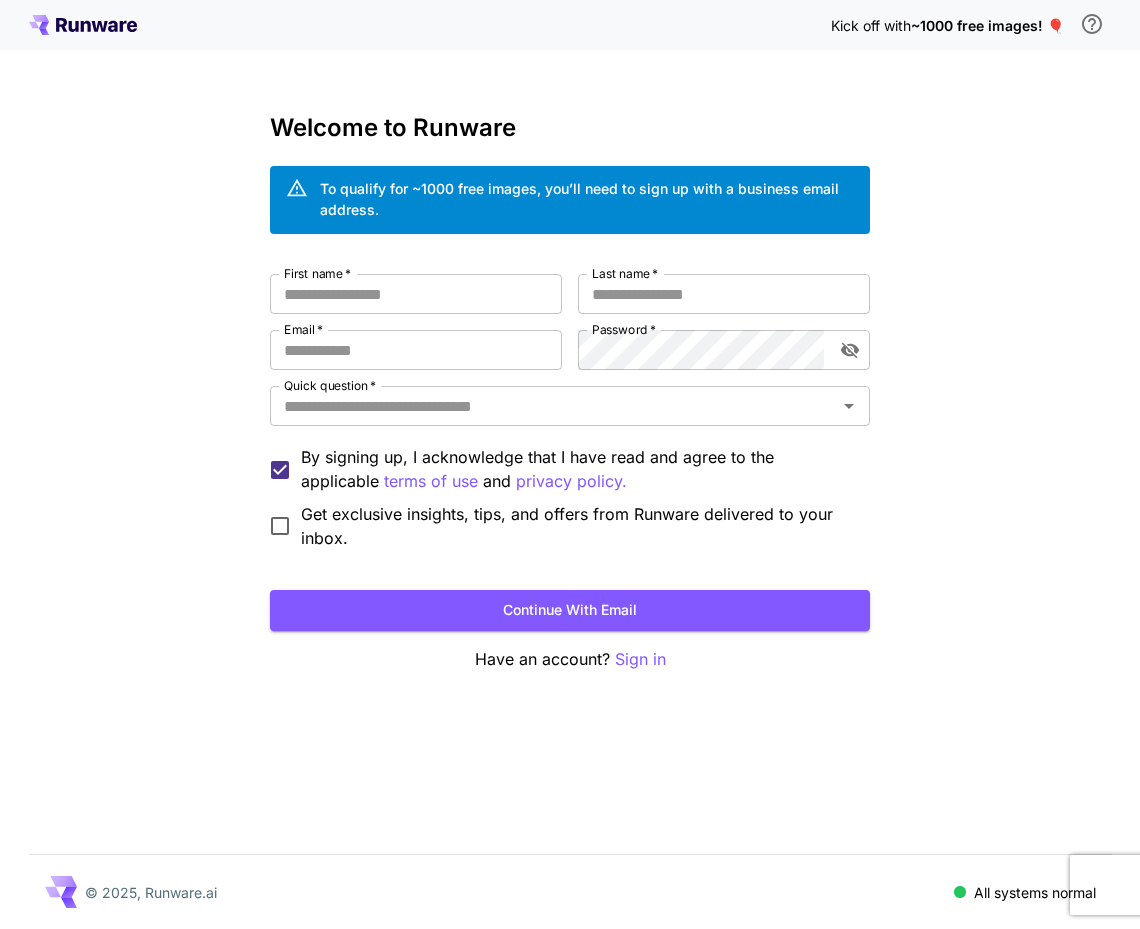 click on "Kick off with  ~1000 free images! 🎈 Welcome to Runware To qualify for ~1000 free images, you’ll need to sign up with a business email address. First name   * First name   * Last name   * Last name   * Email   * Email   * Password   * Password   * Quick question   * Quick question   * By signing up, I acknowledge that I have read and agree to the applicable   terms of use     and   privacy policy.   Get exclusive insights, tips, and offers from Runware delivered to your inbox. Continue with email Have an account?   Sign in © 2025, Runware.ai All systems normal" at bounding box center [570, 464] 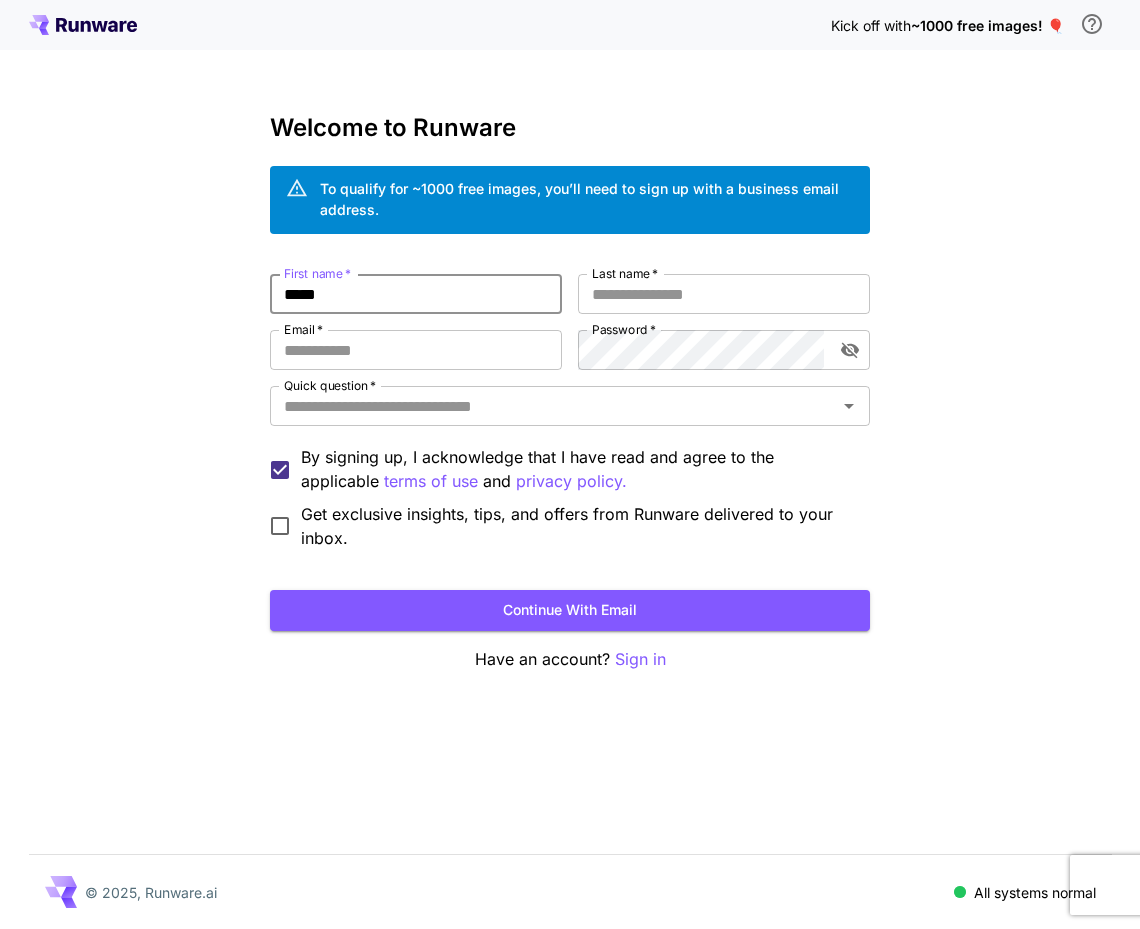 type on "*****" 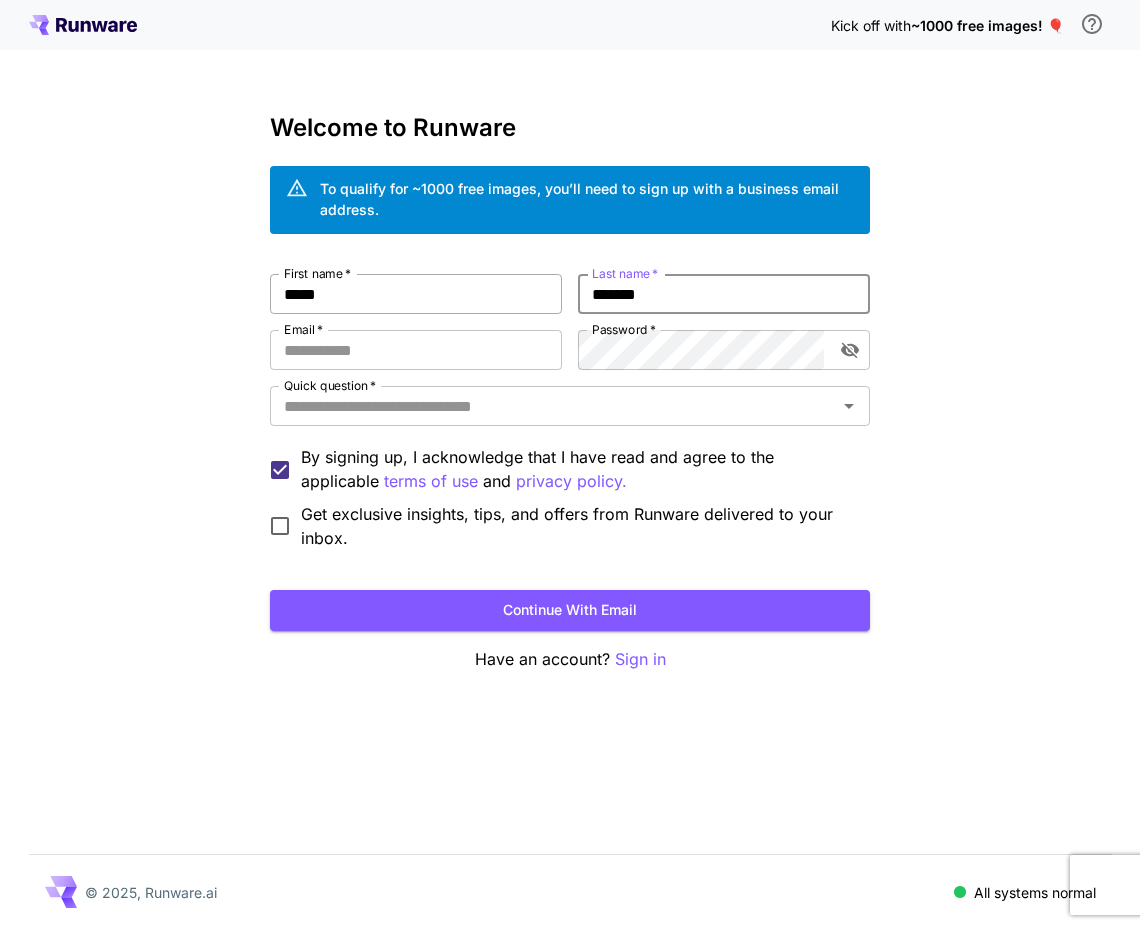 type on "*******" 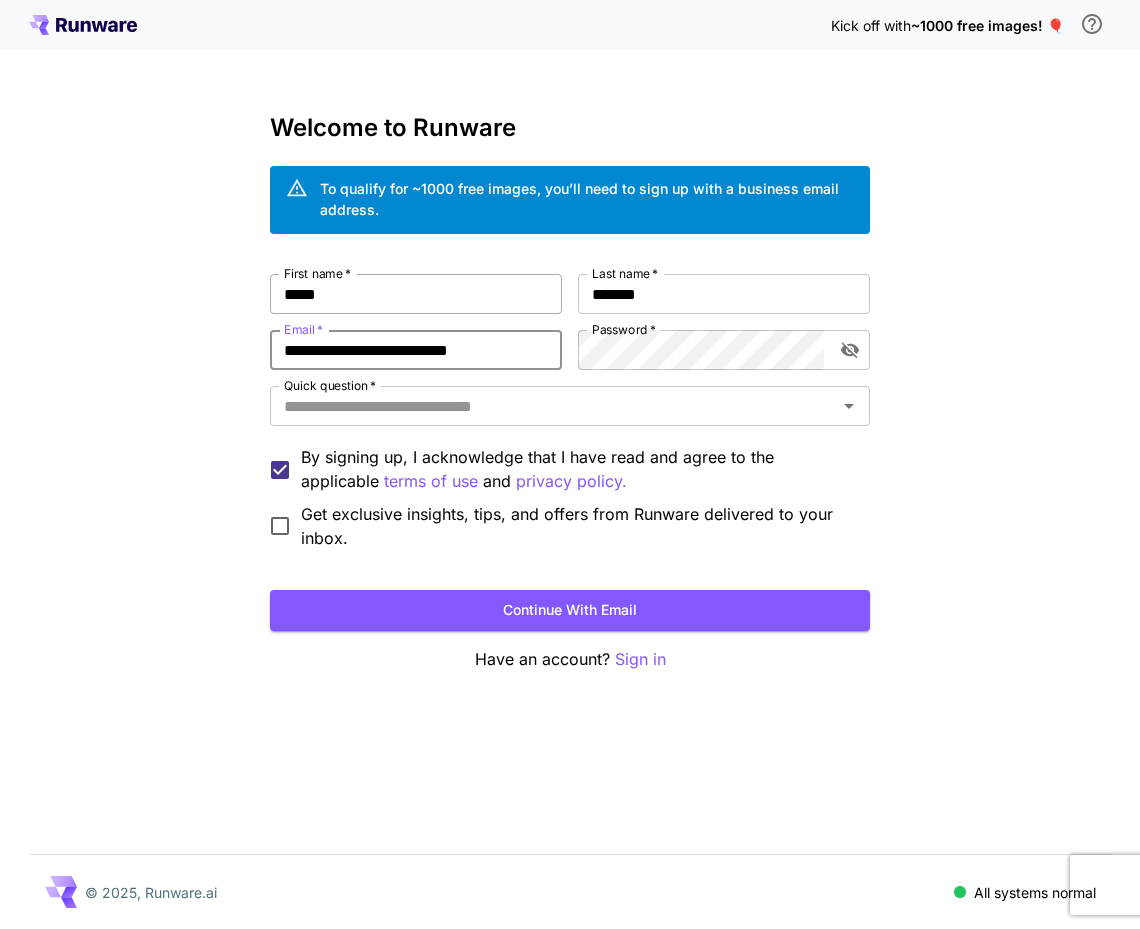 type on "**********" 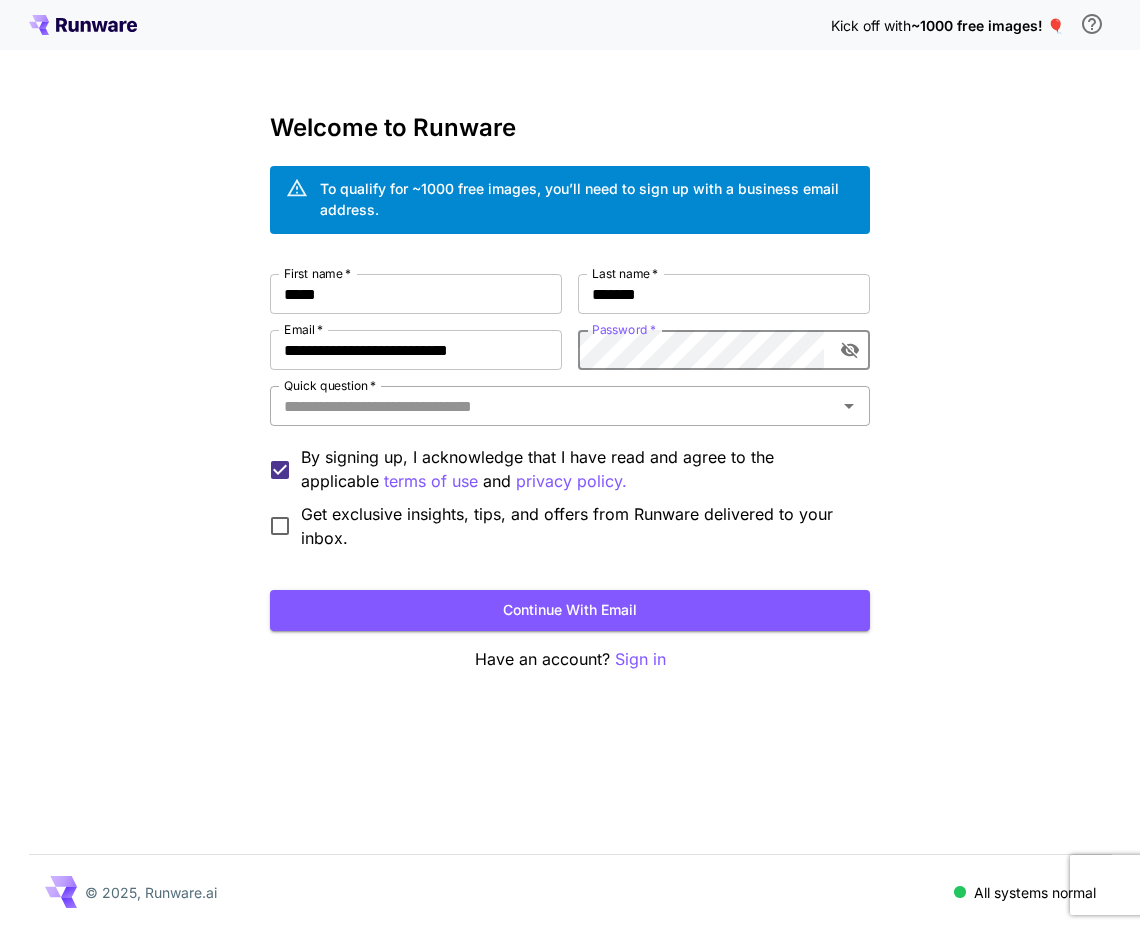 click on "Quick question   *" at bounding box center (553, 406) 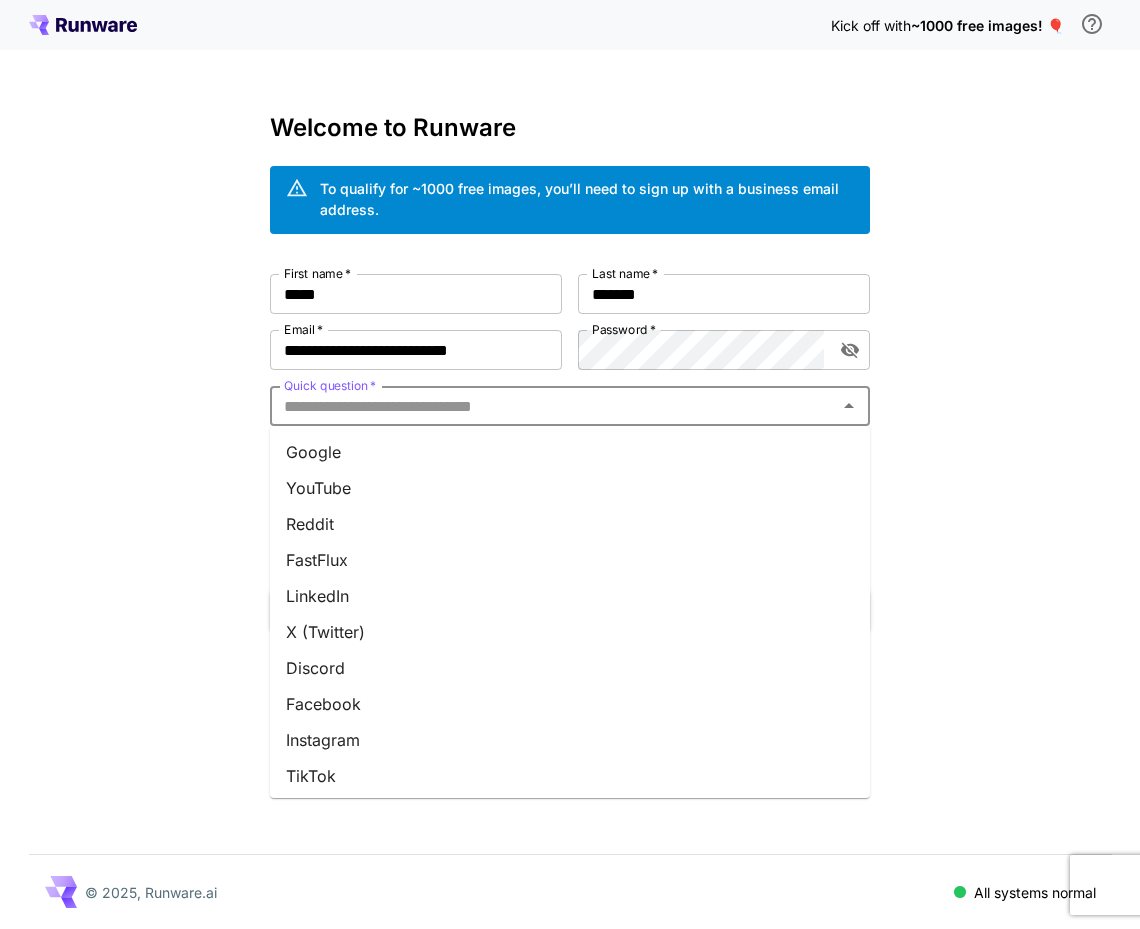 click on "YouTube" at bounding box center (570, 488) 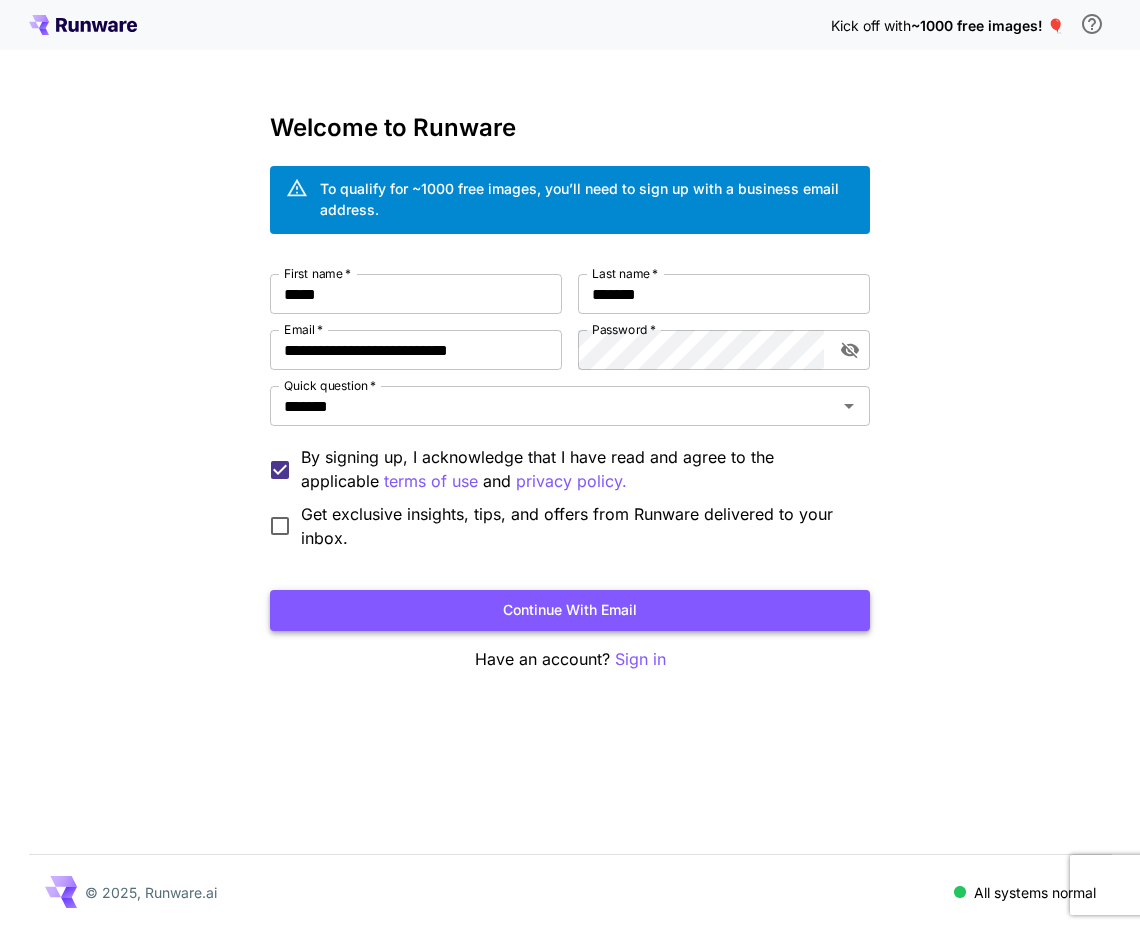 click on "Continue with email" at bounding box center (570, 610) 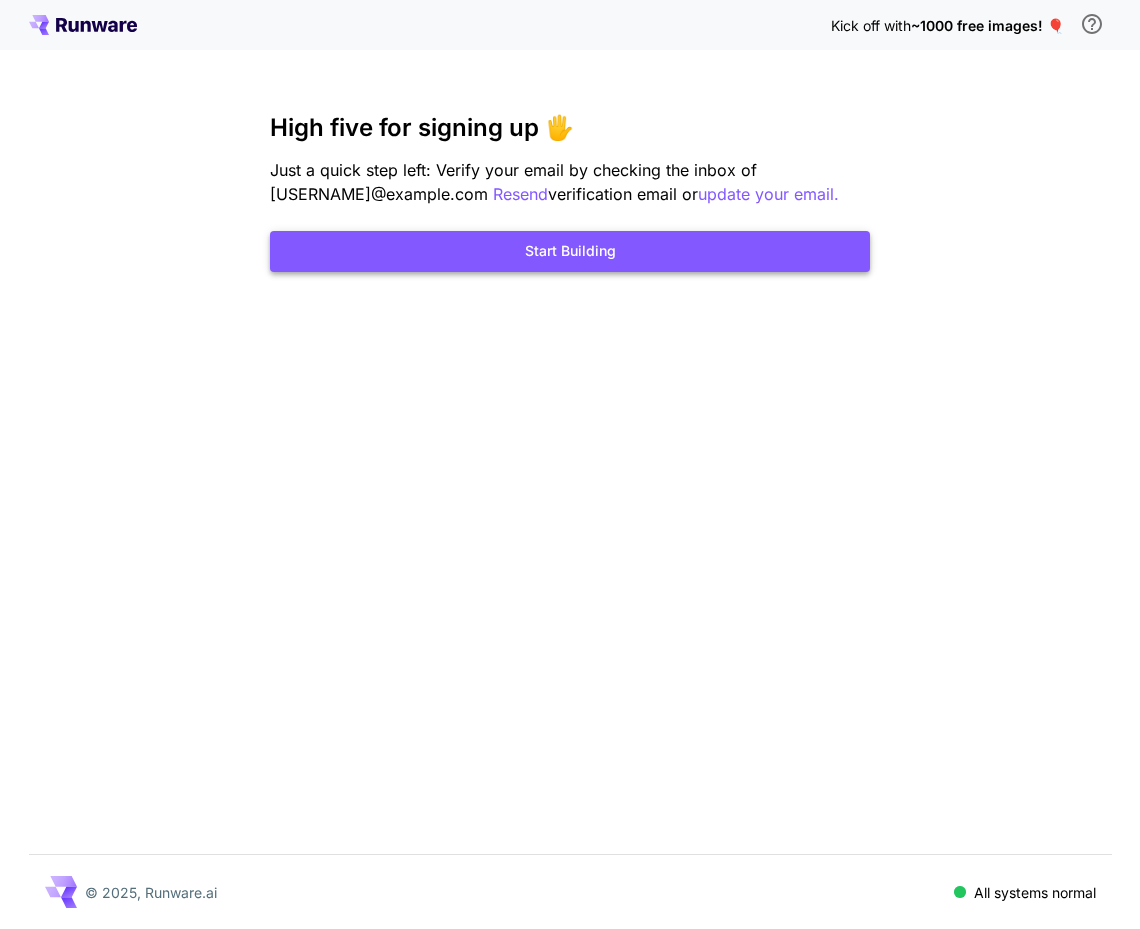 click on "Start Building" at bounding box center (570, 251) 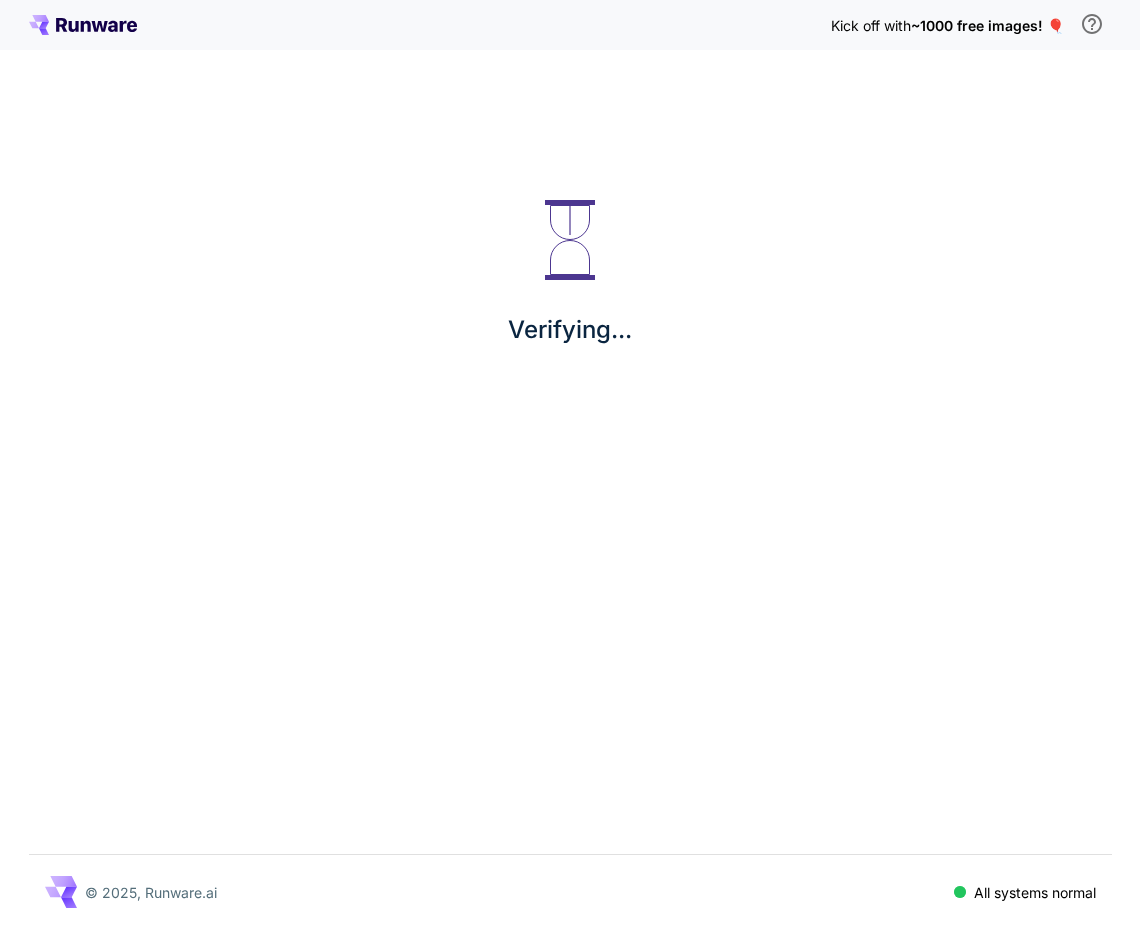 scroll, scrollTop: 0, scrollLeft: 0, axis: both 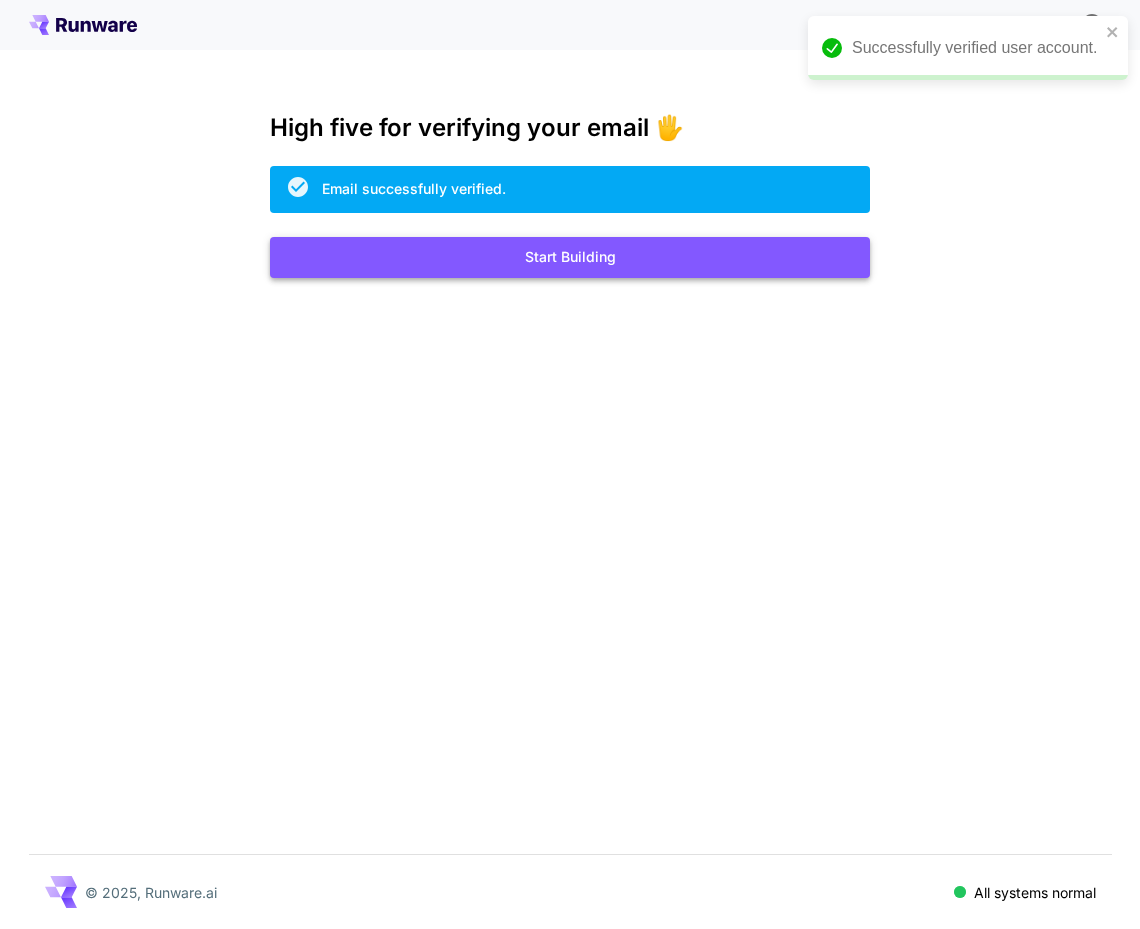 click on "Start Building" at bounding box center [570, 257] 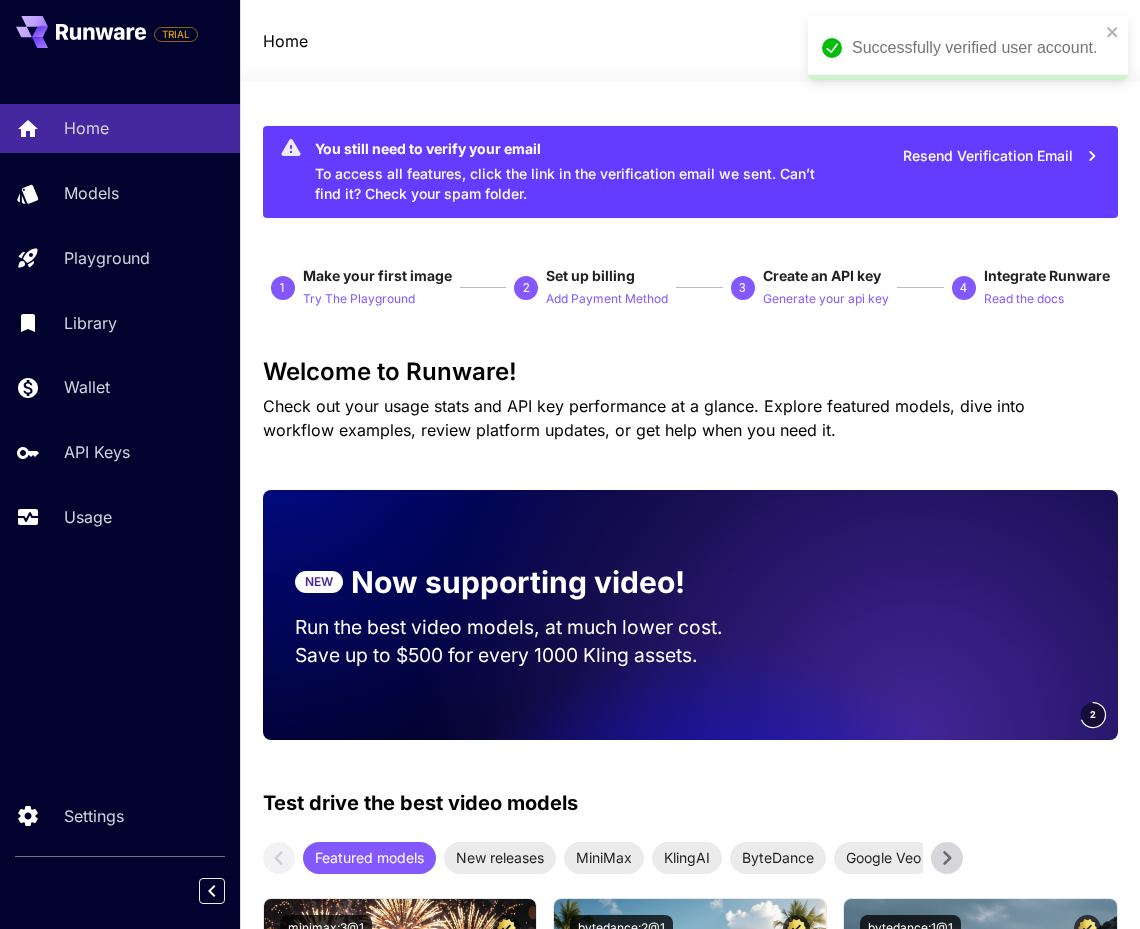 click on "Successfully verified user account." at bounding box center [961, 48] 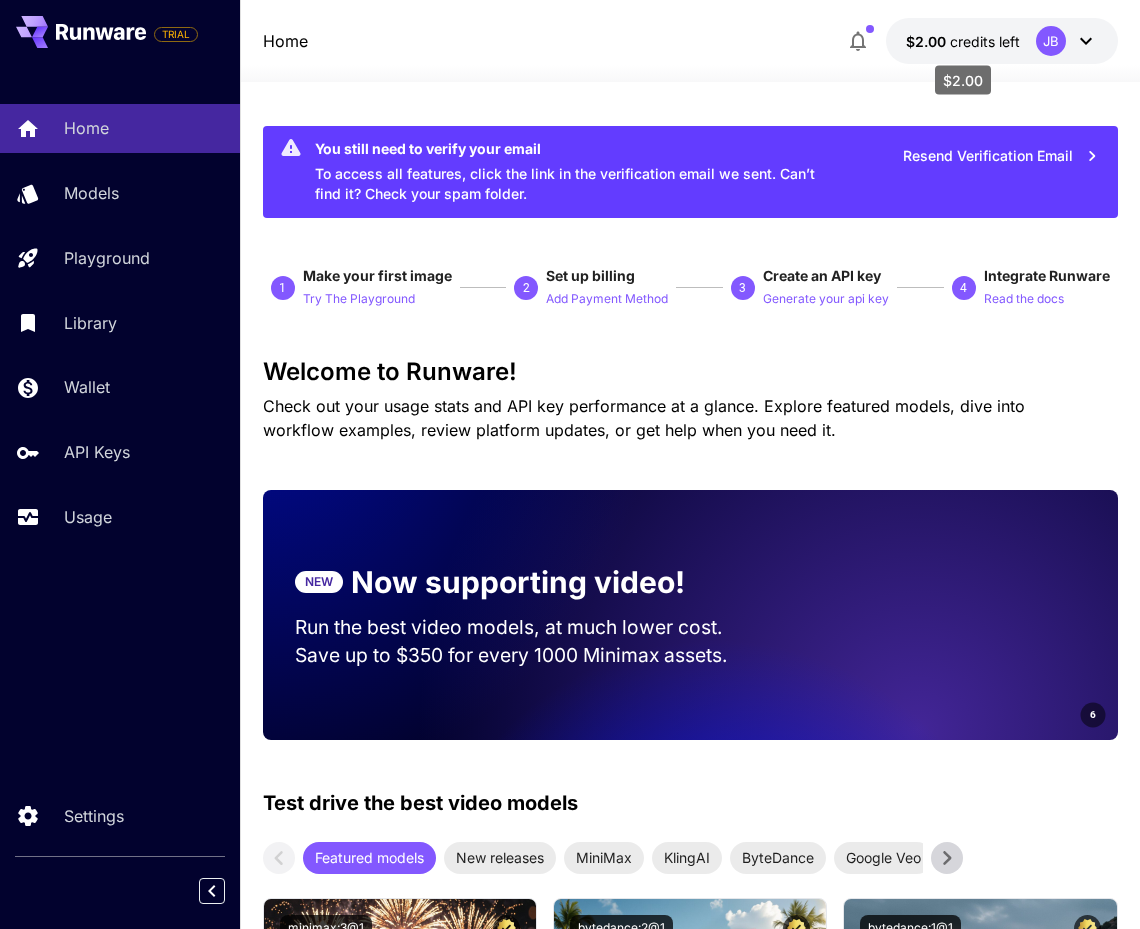 click on "credits left" at bounding box center (985, 41) 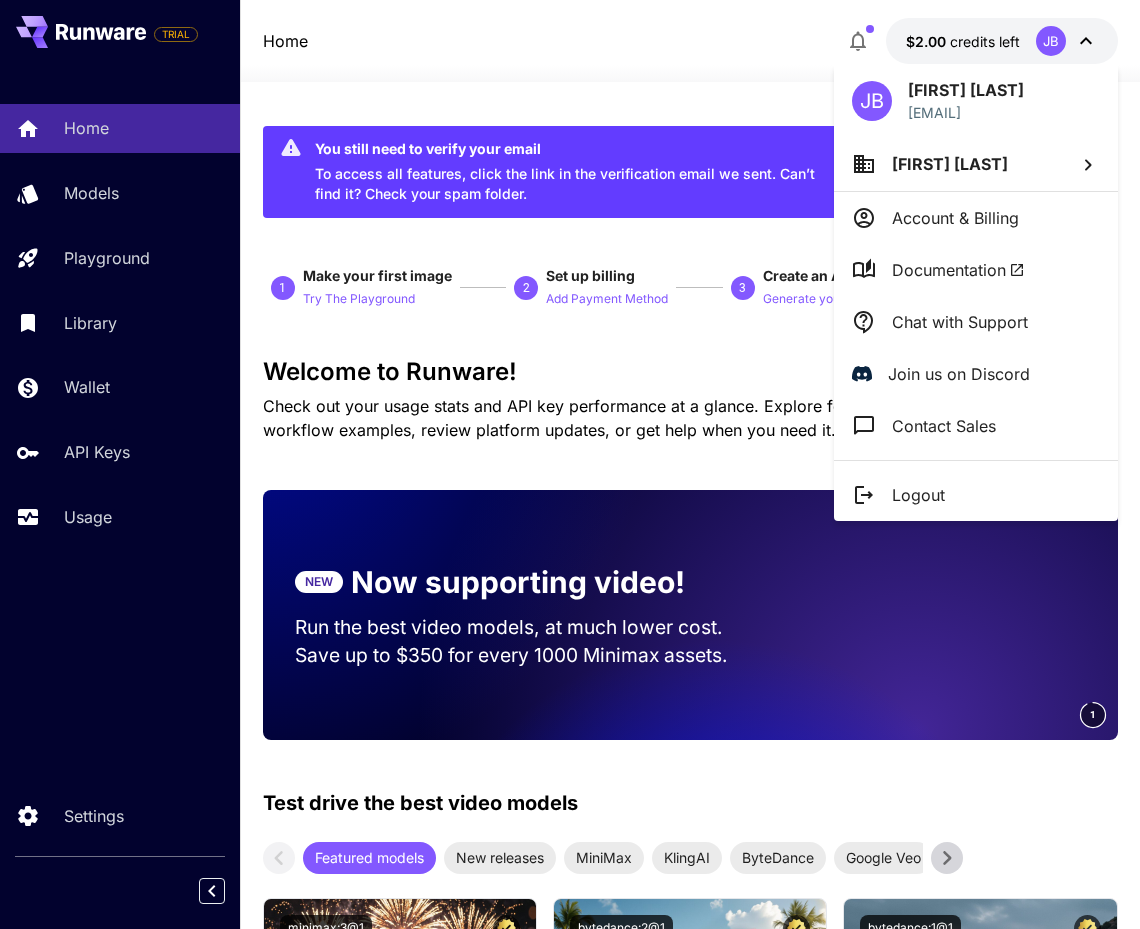 click at bounding box center (570, 464) 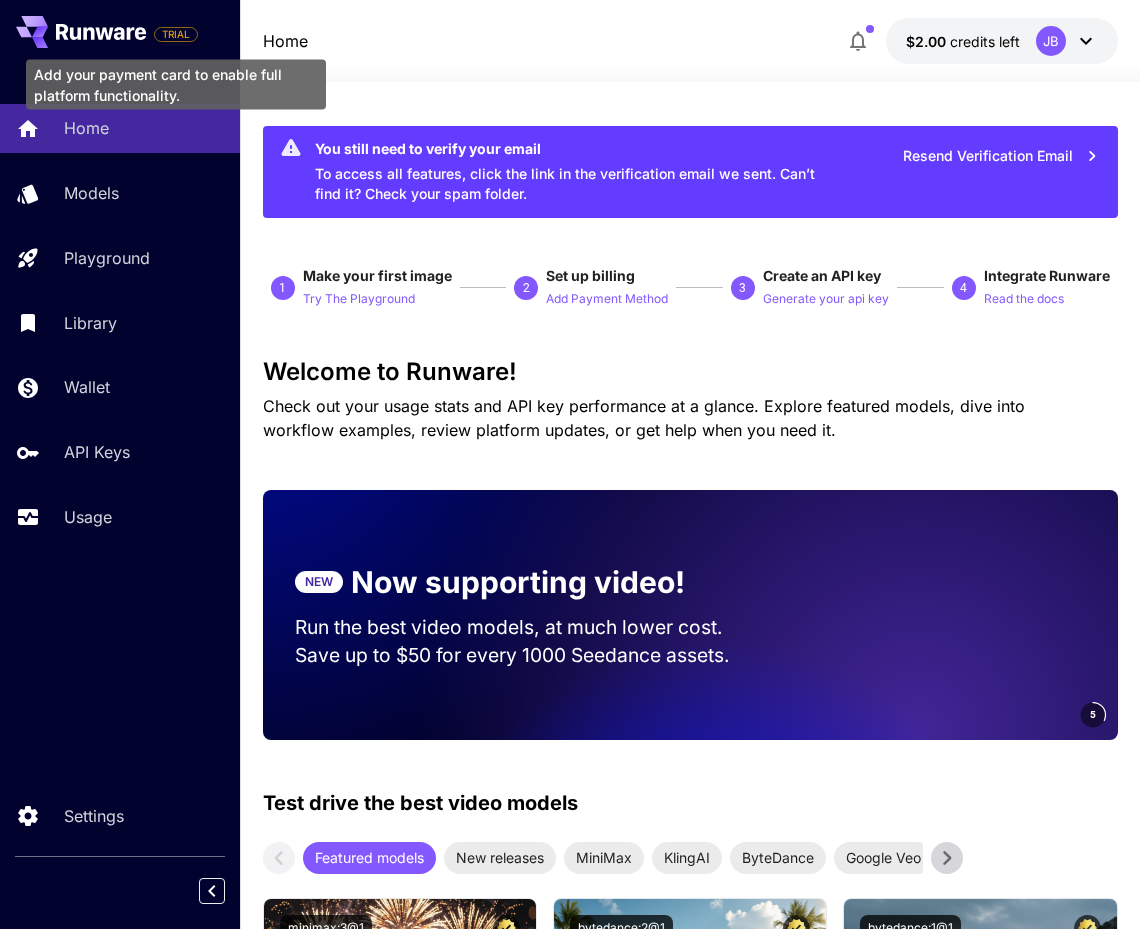 click on "TRIAL" at bounding box center [176, 34] 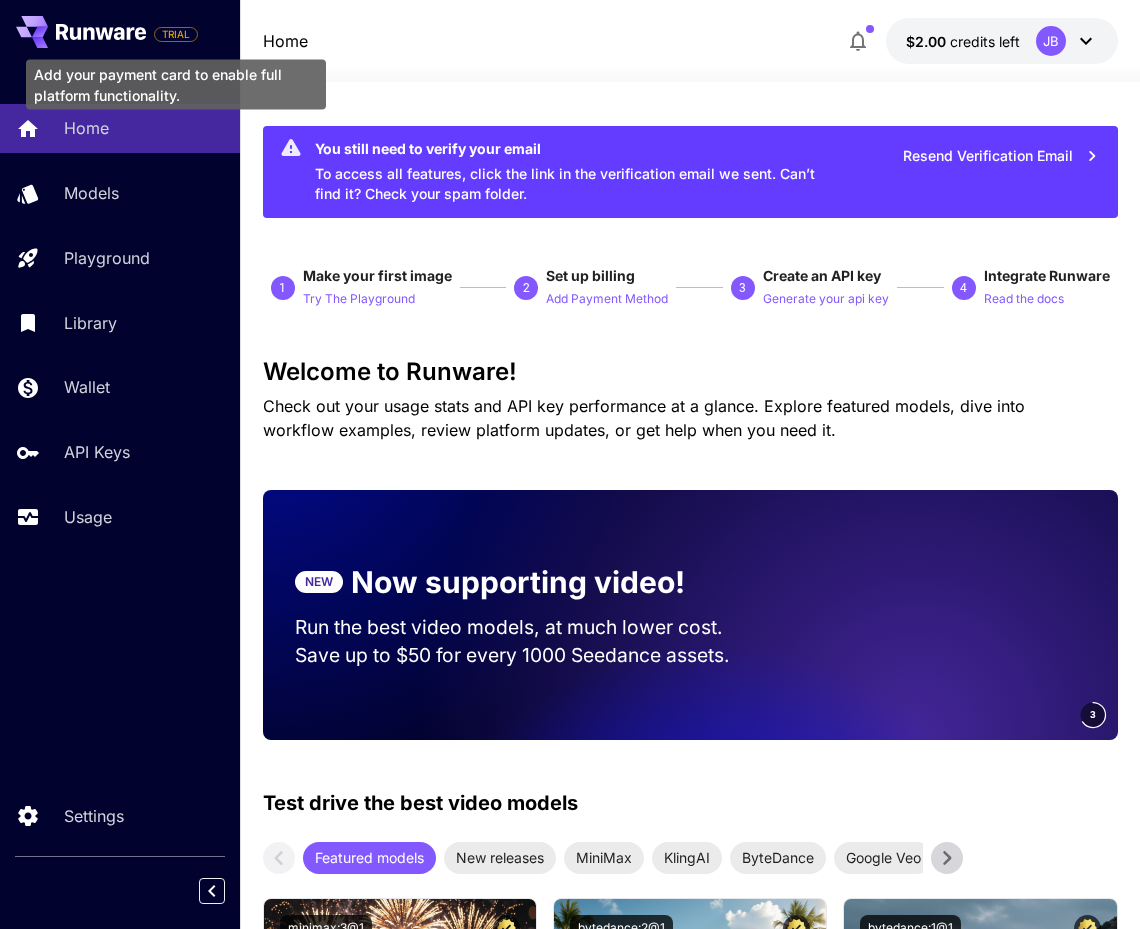 click on "TRIAL" at bounding box center [176, 34] 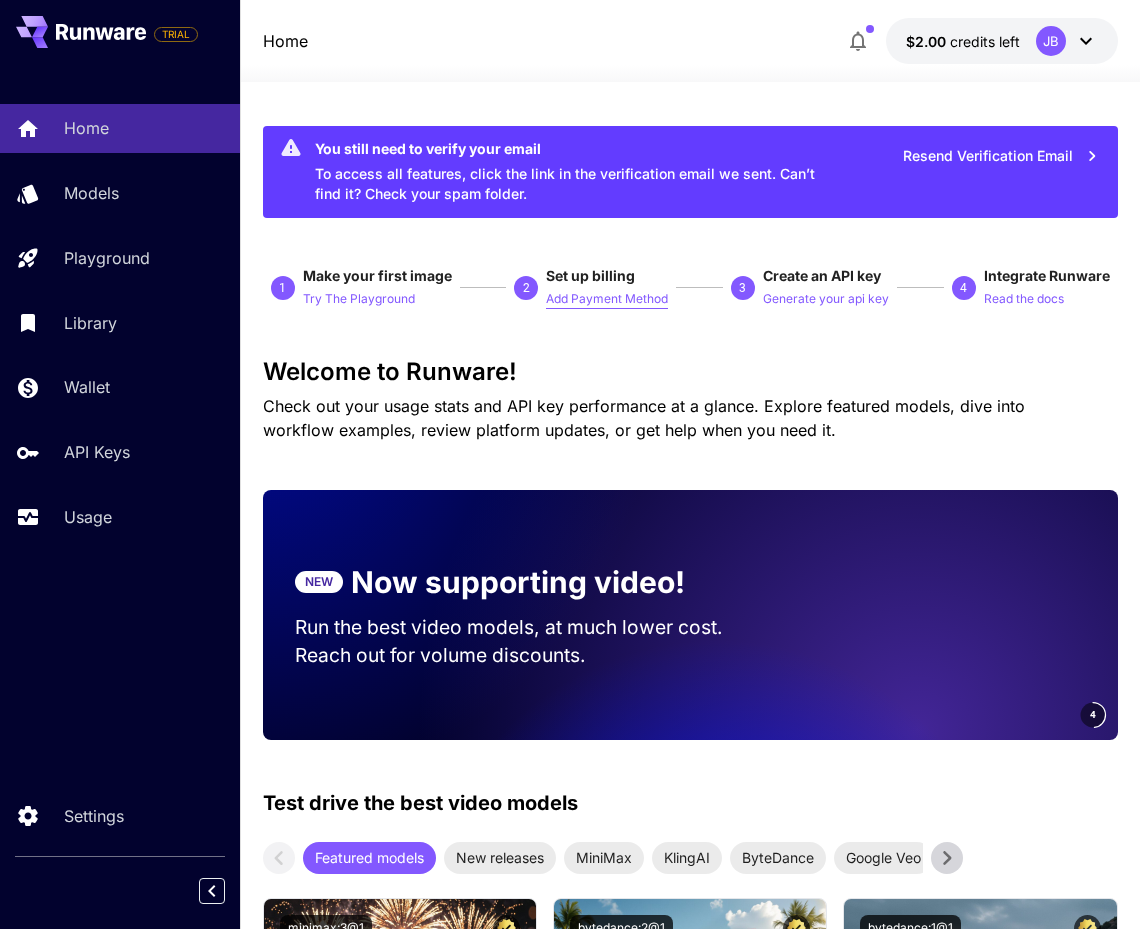 click on "Add Payment Method" at bounding box center [607, 299] 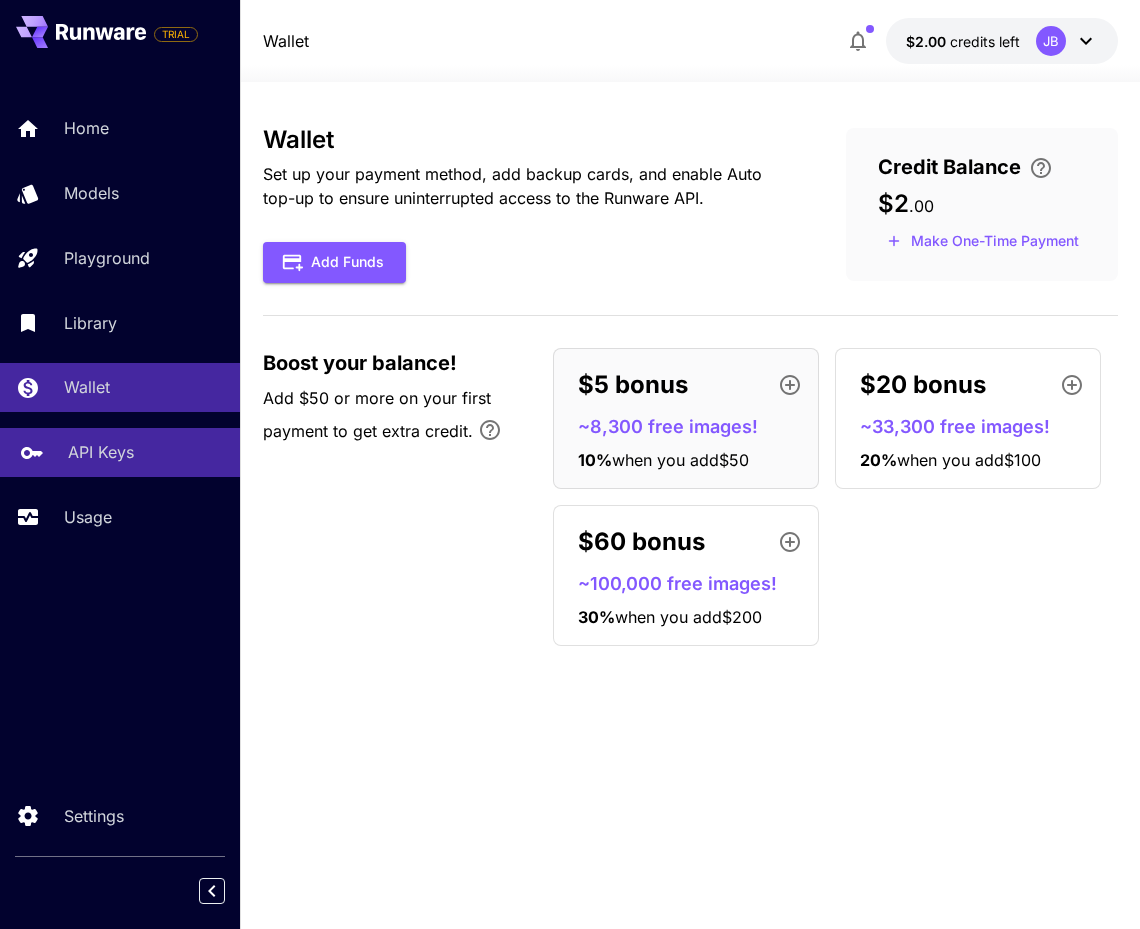 click on "API Keys" at bounding box center (101, 452) 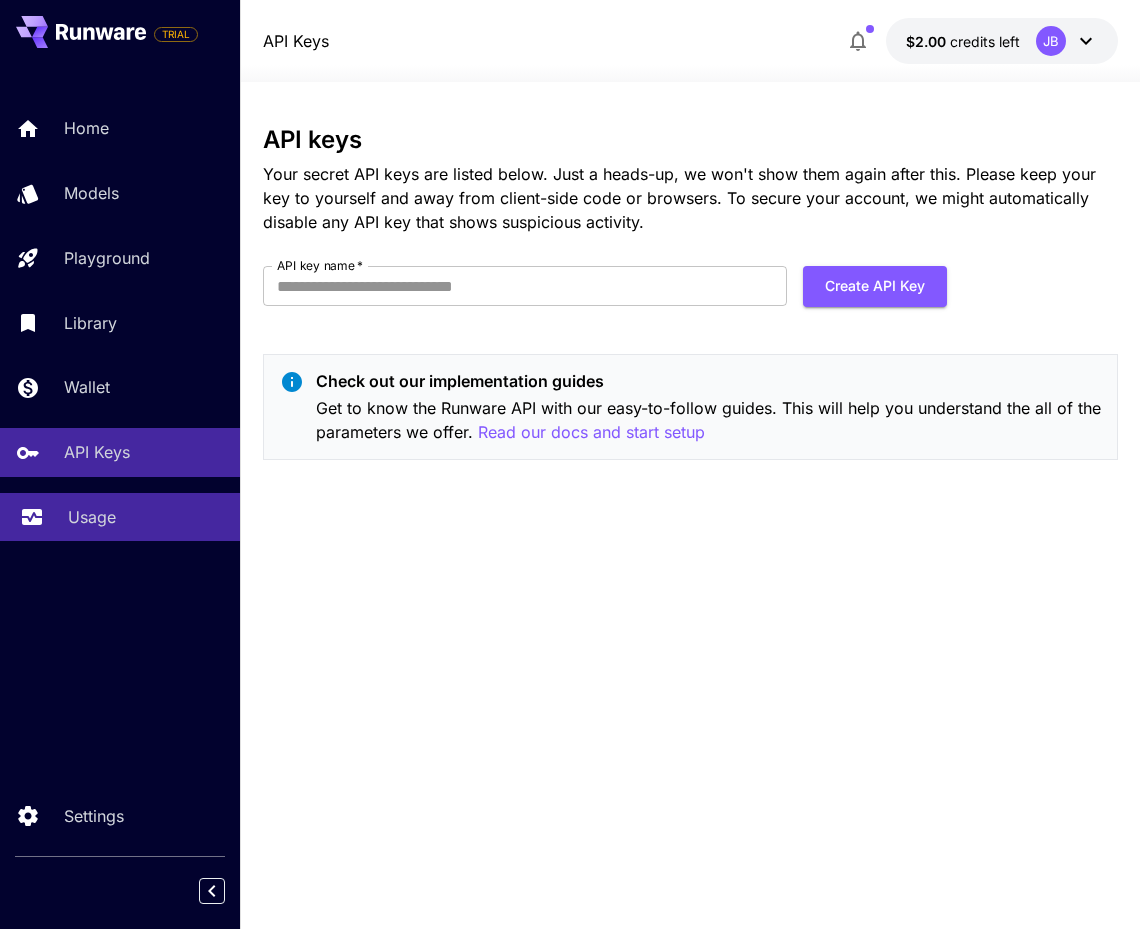 click on "Usage" at bounding box center (120, 517) 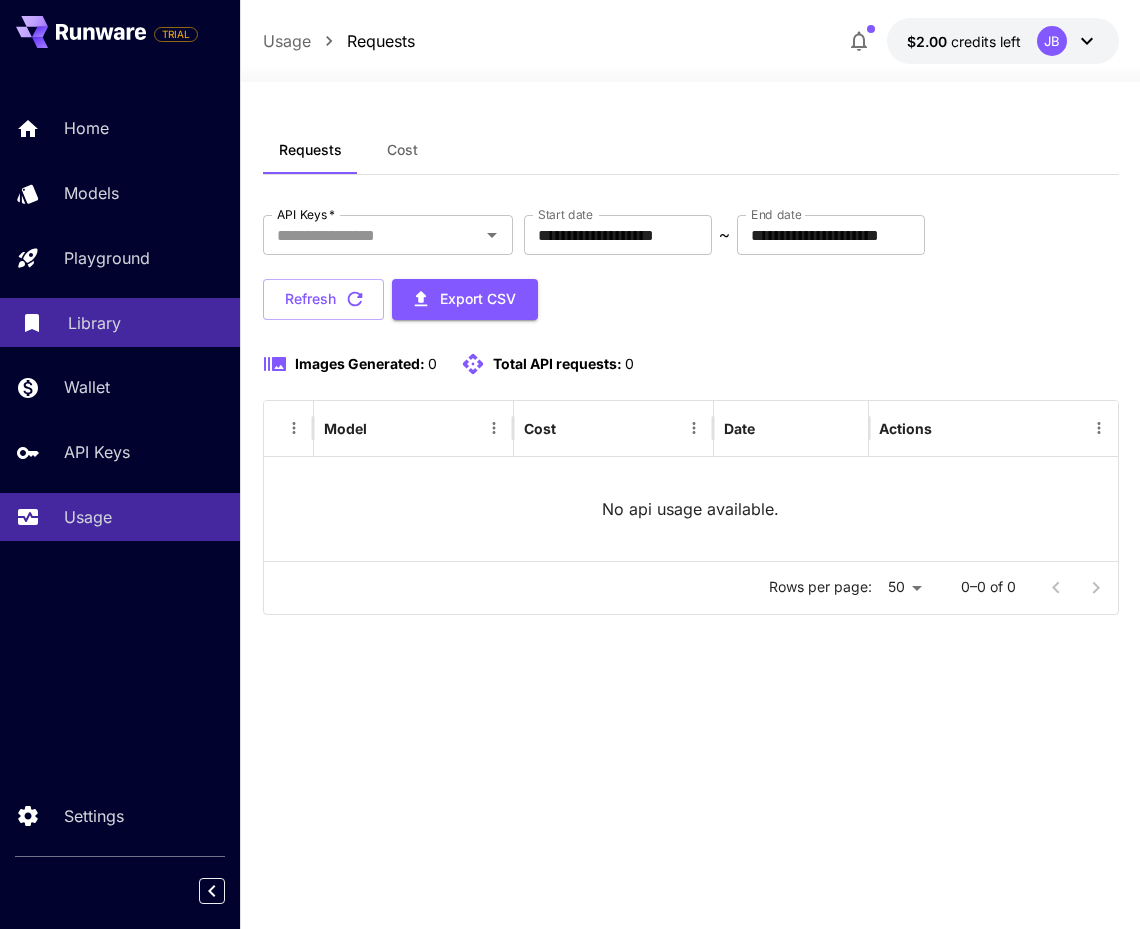 click on "Library" at bounding box center (120, 322) 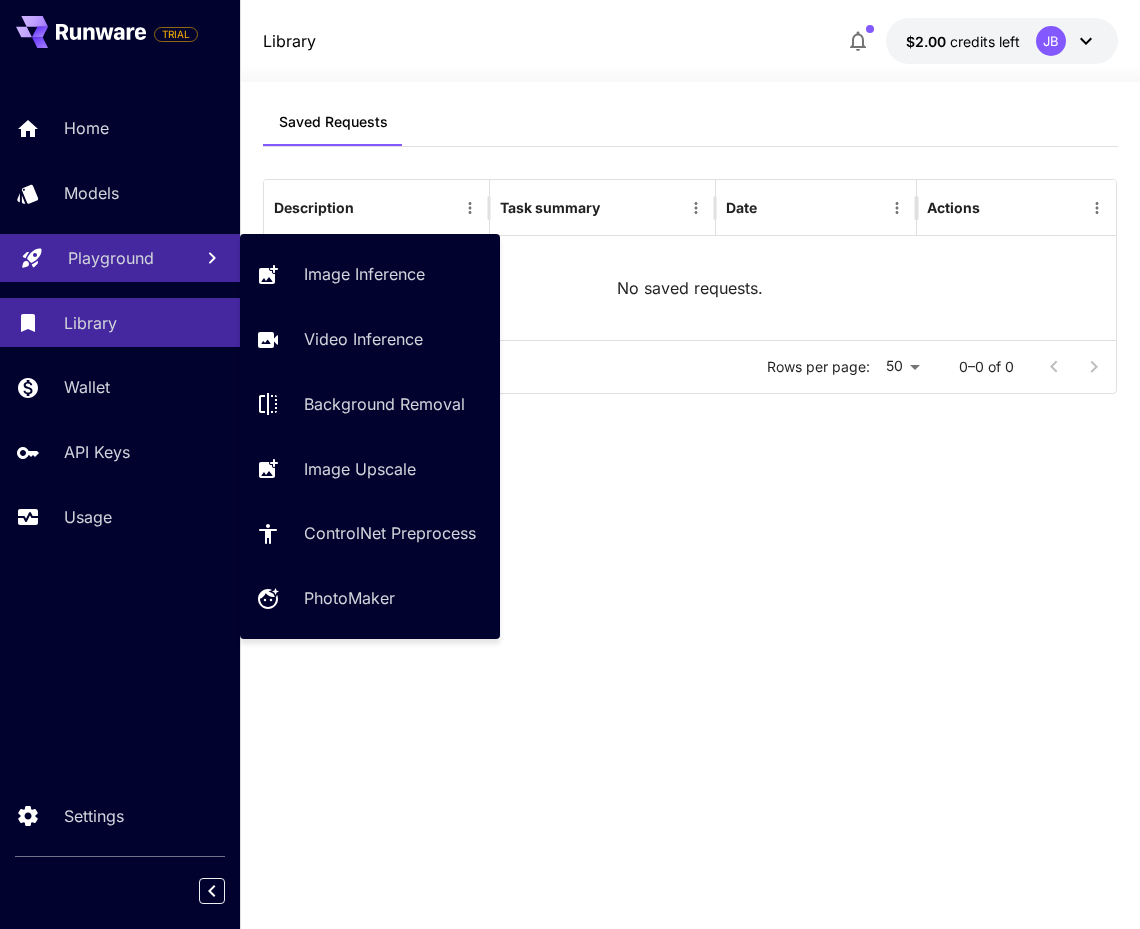click on "Playground" at bounding box center [111, 258] 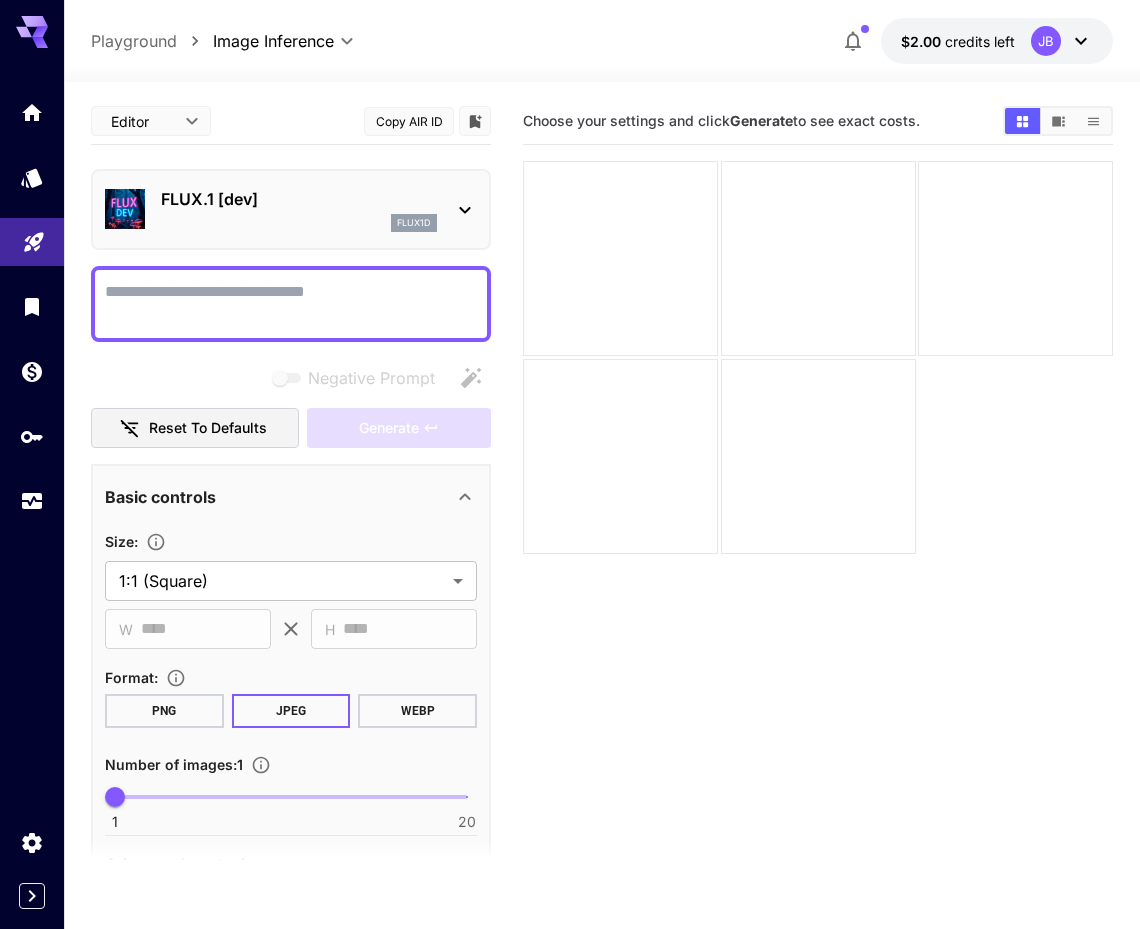 click on "flux1d" at bounding box center (299, 223) 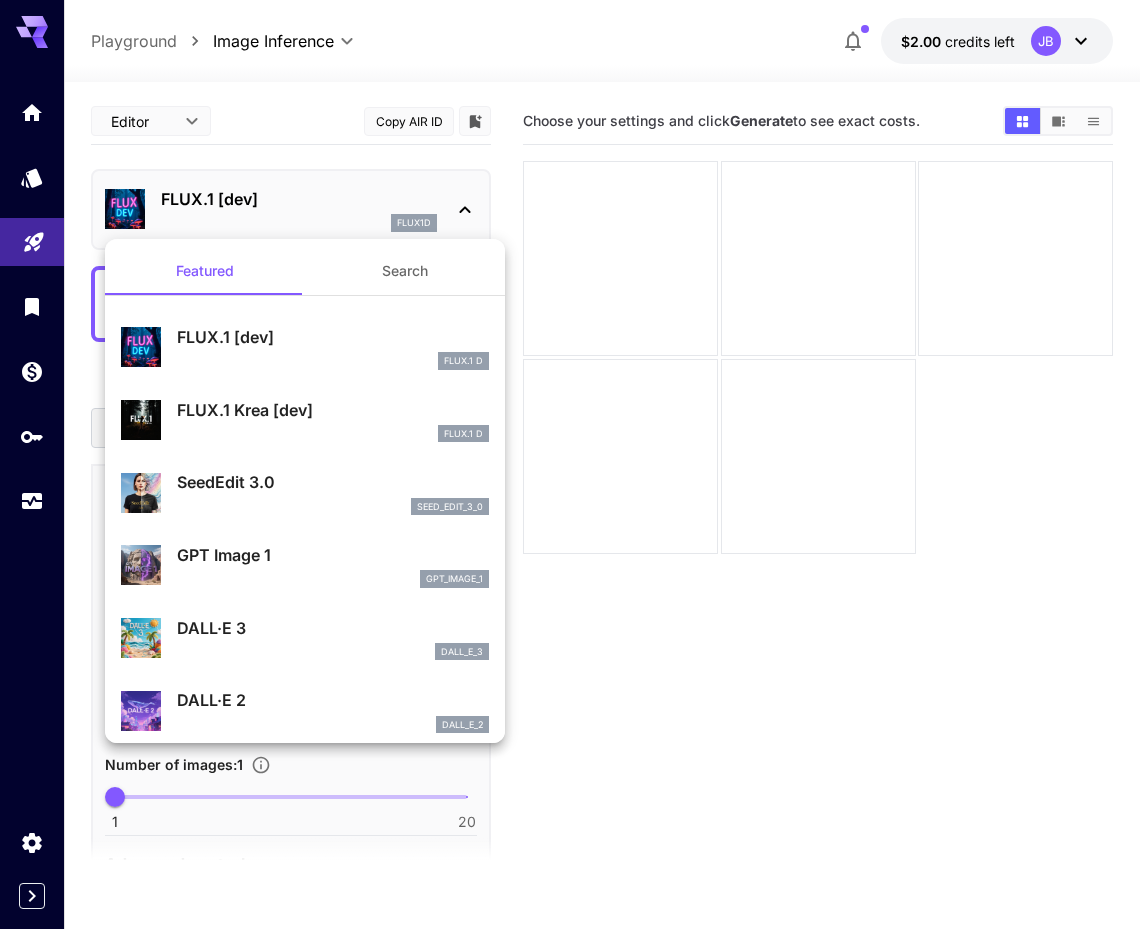 click on "SeedEdit 3.0" at bounding box center (333, 482) 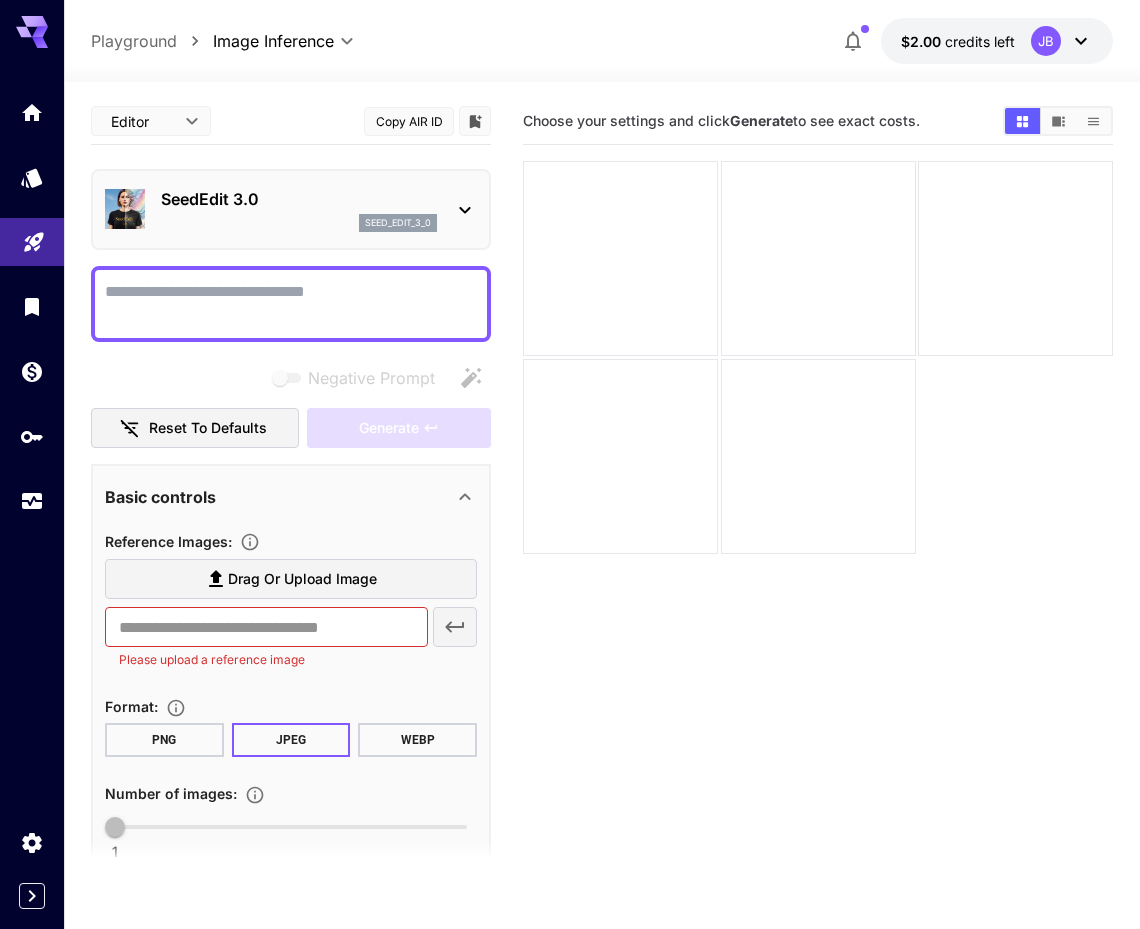 click on "seed_edit_3_0" at bounding box center [299, 223] 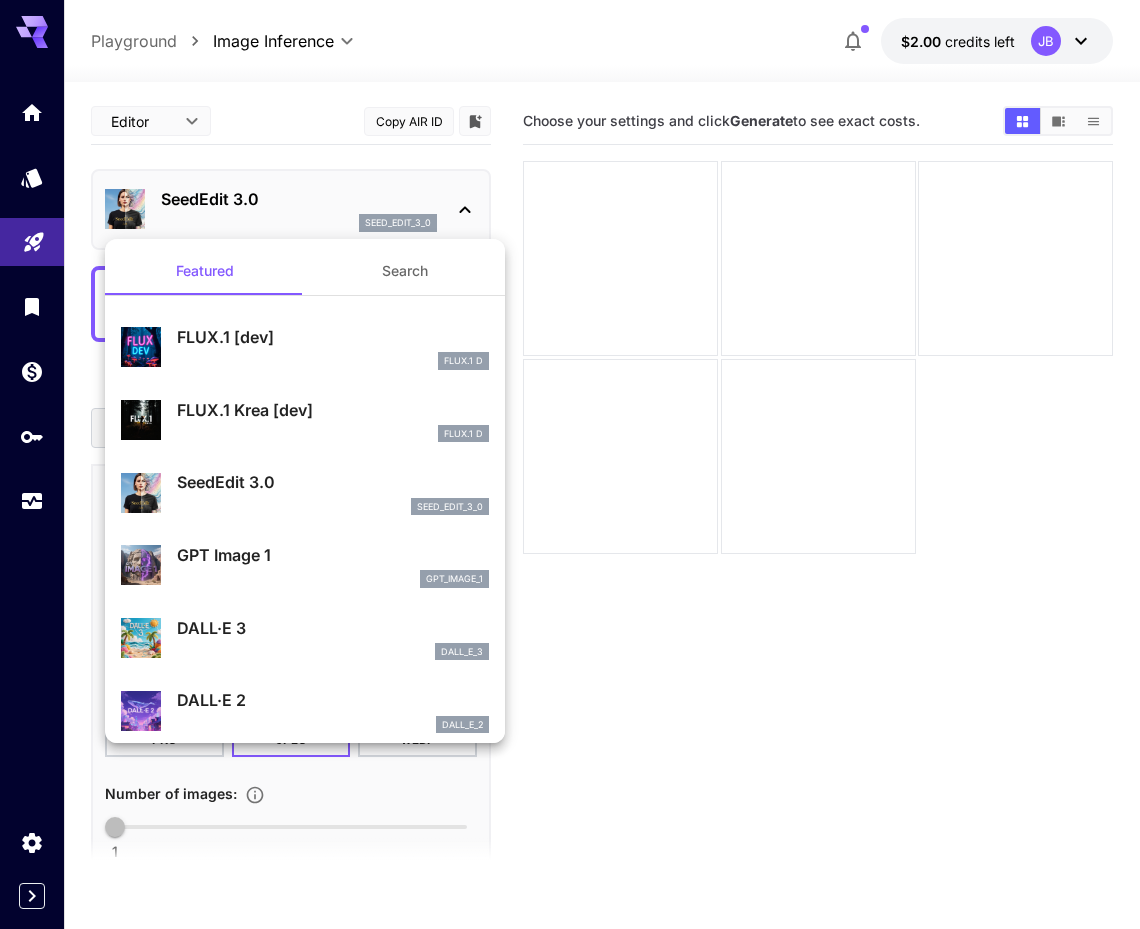scroll, scrollTop: 0, scrollLeft: 0, axis: both 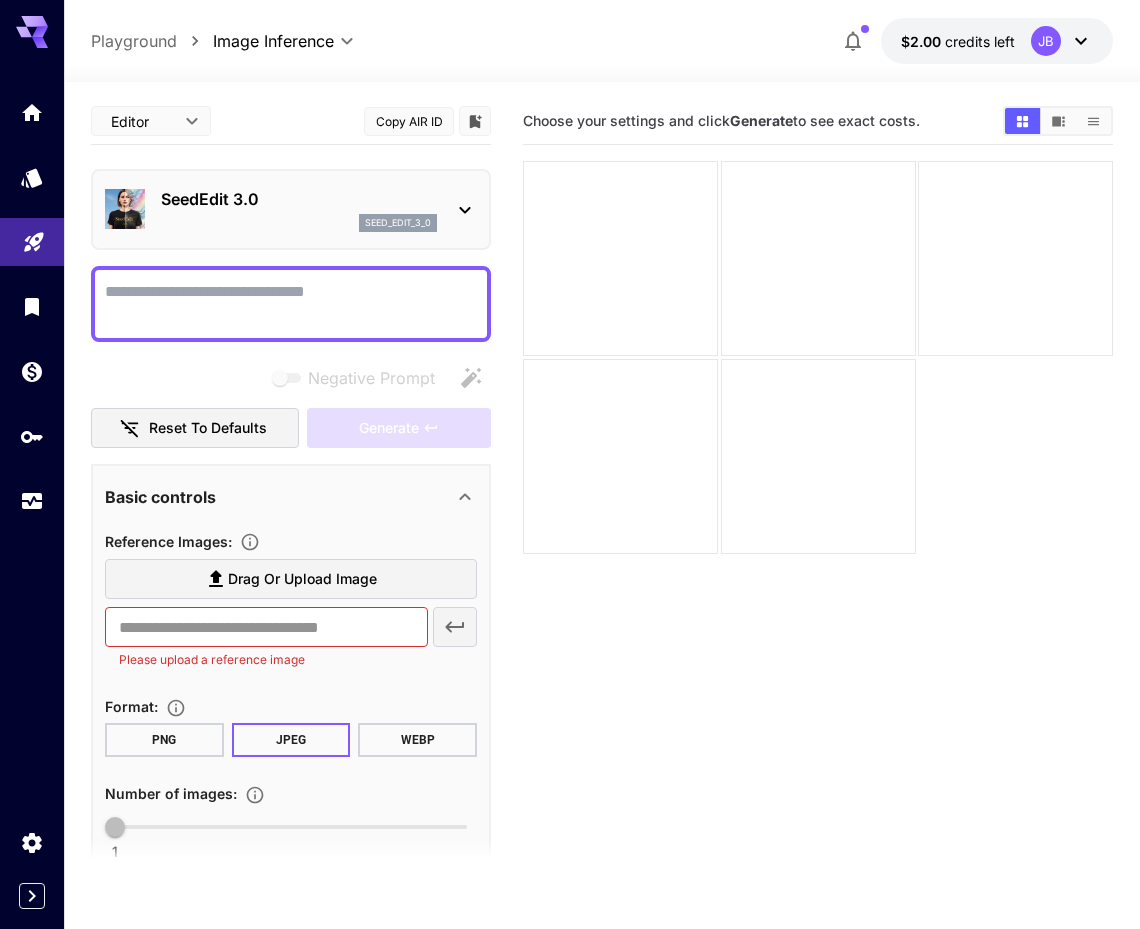 click on "**********" at bounding box center [570, 543] 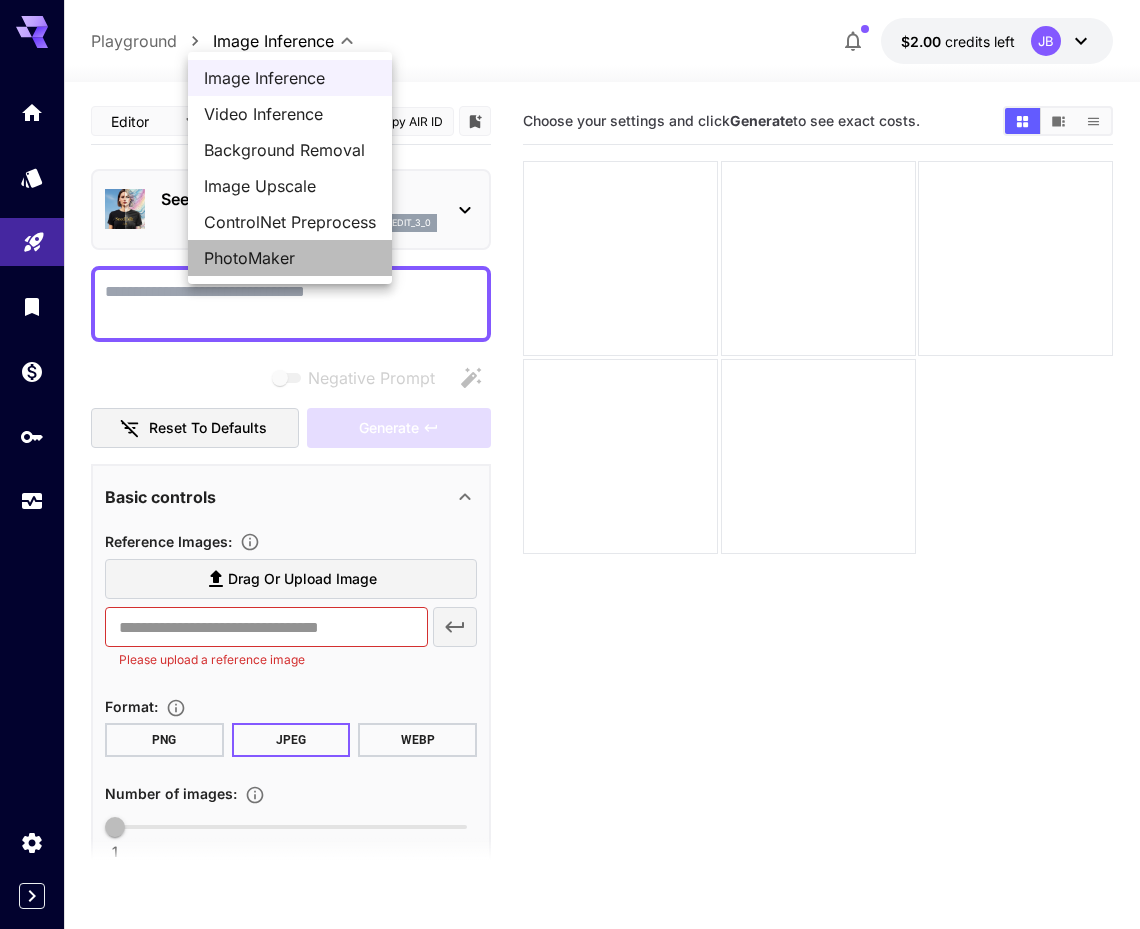 click on "PhotoMaker" at bounding box center [290, 258] 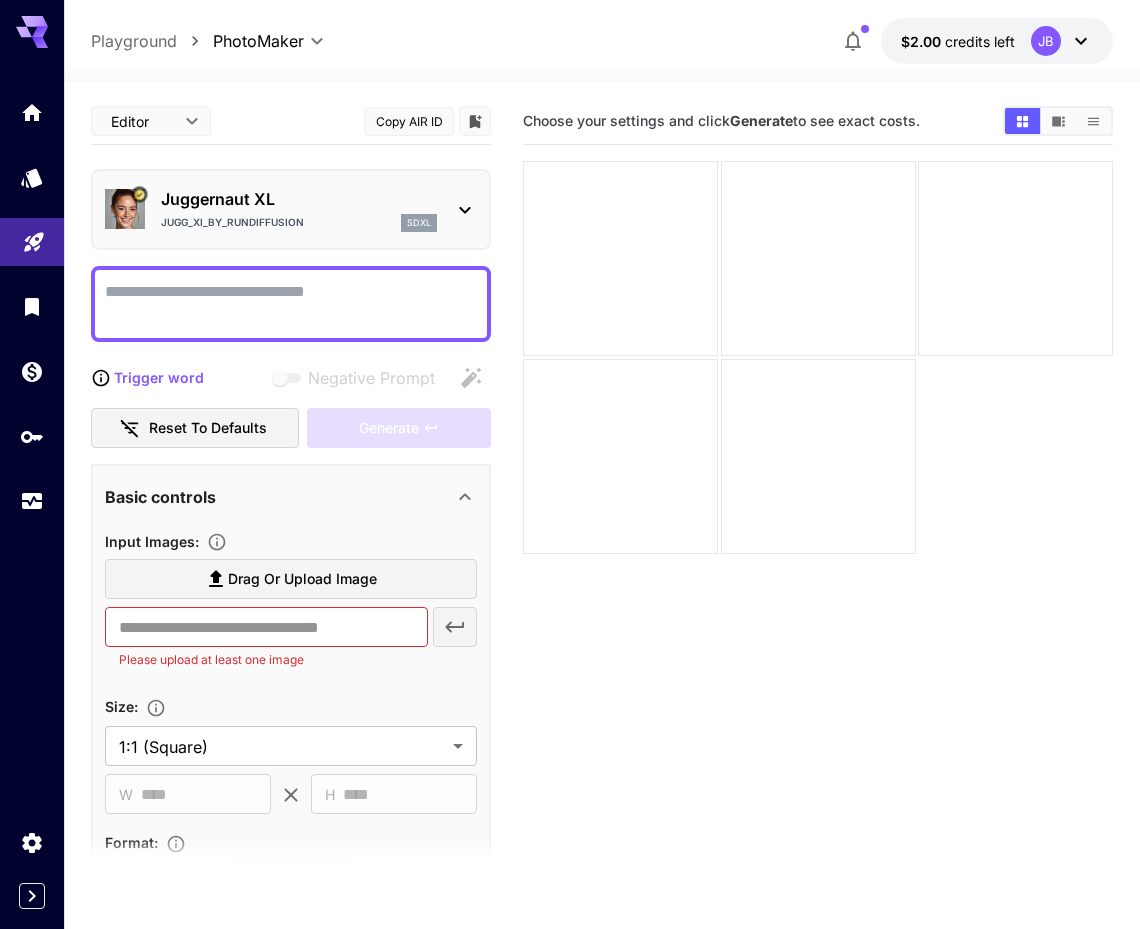 click on "**********" at bounding box center (570, 543) 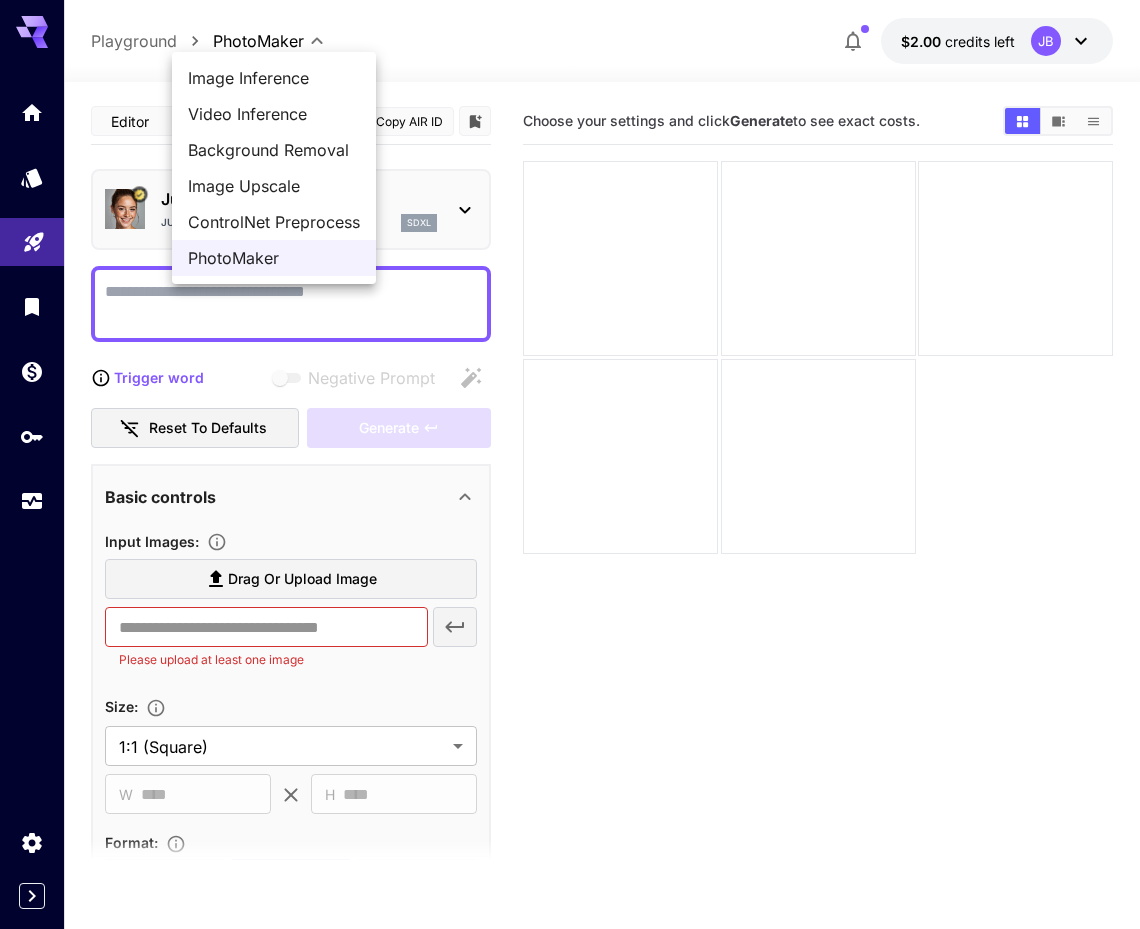 click on "ControlNet Preprocess" at bounding box center (274, 222) 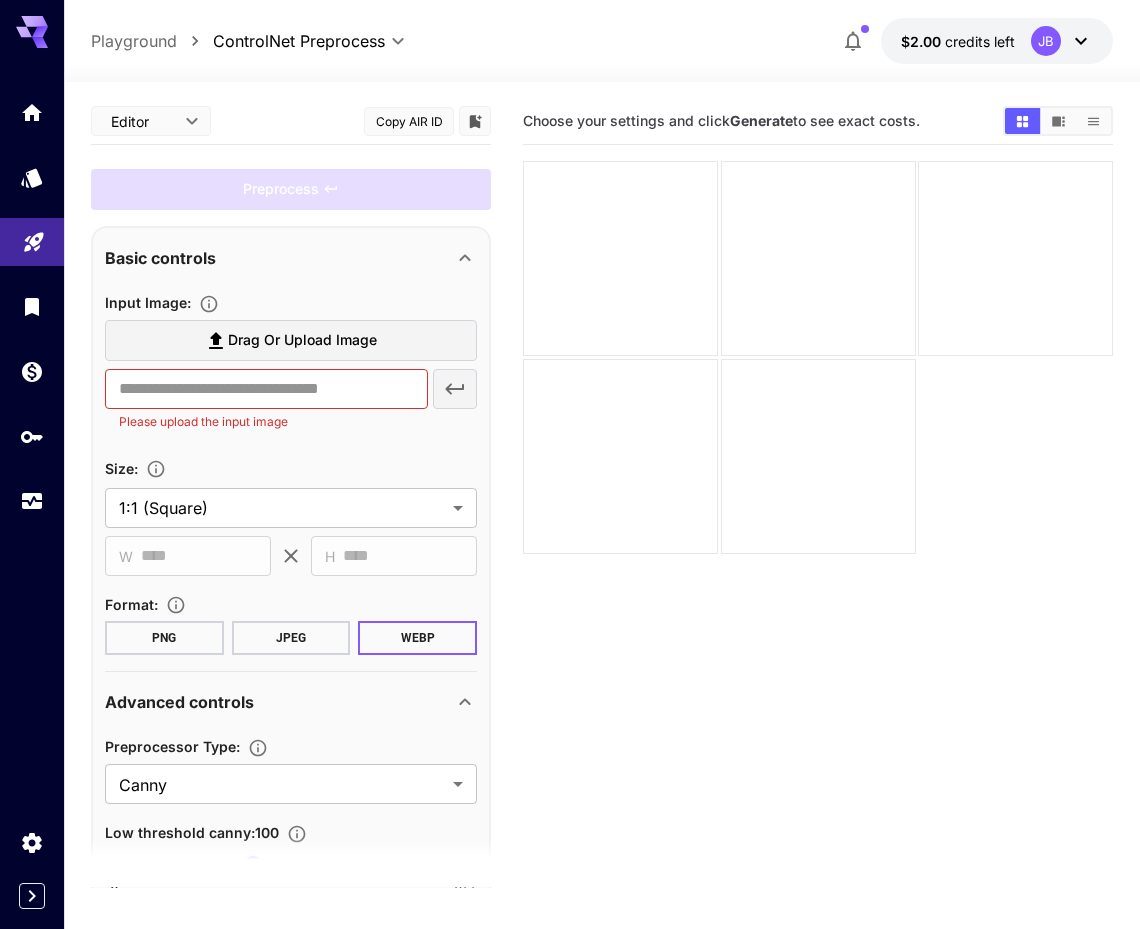 click on "**********" at bounding box center [570, 543] 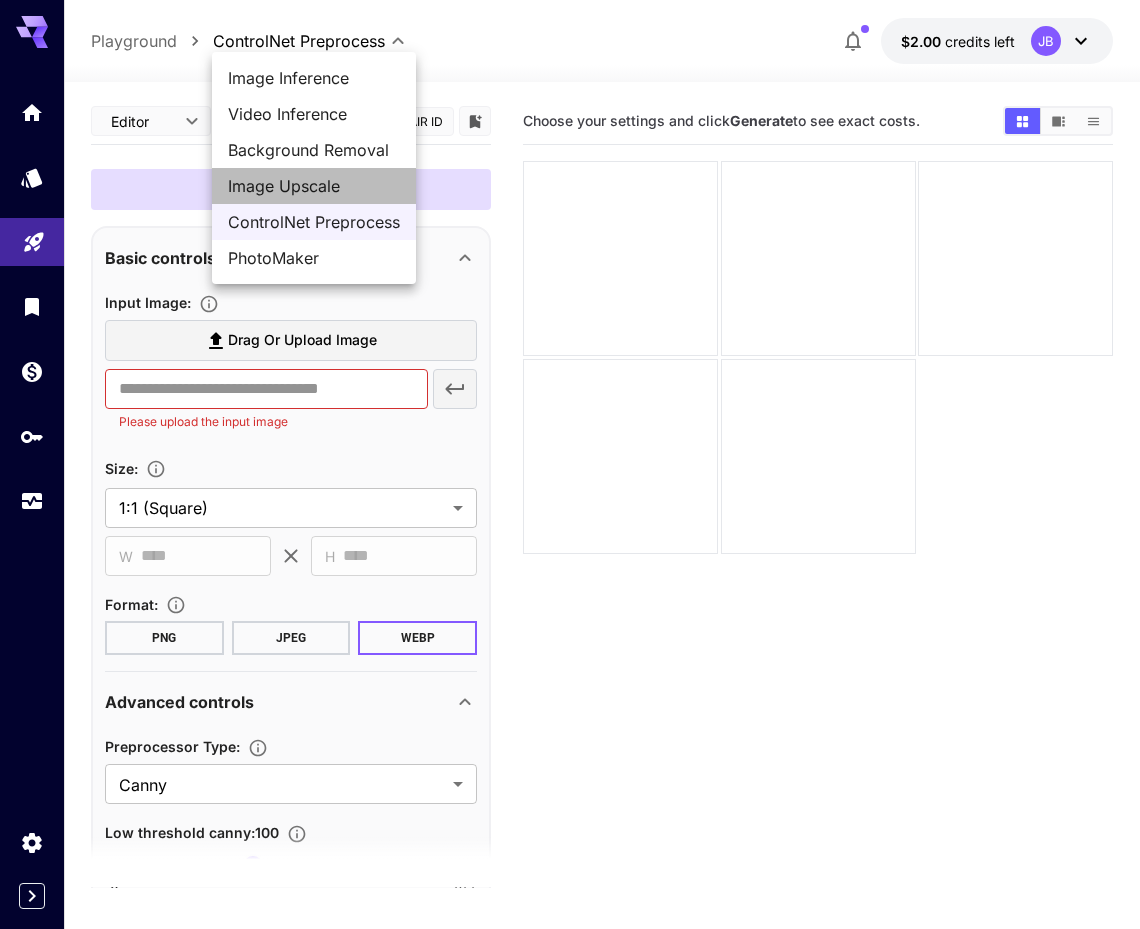 click on "Image Upscale" at bounding box center (314, 186) 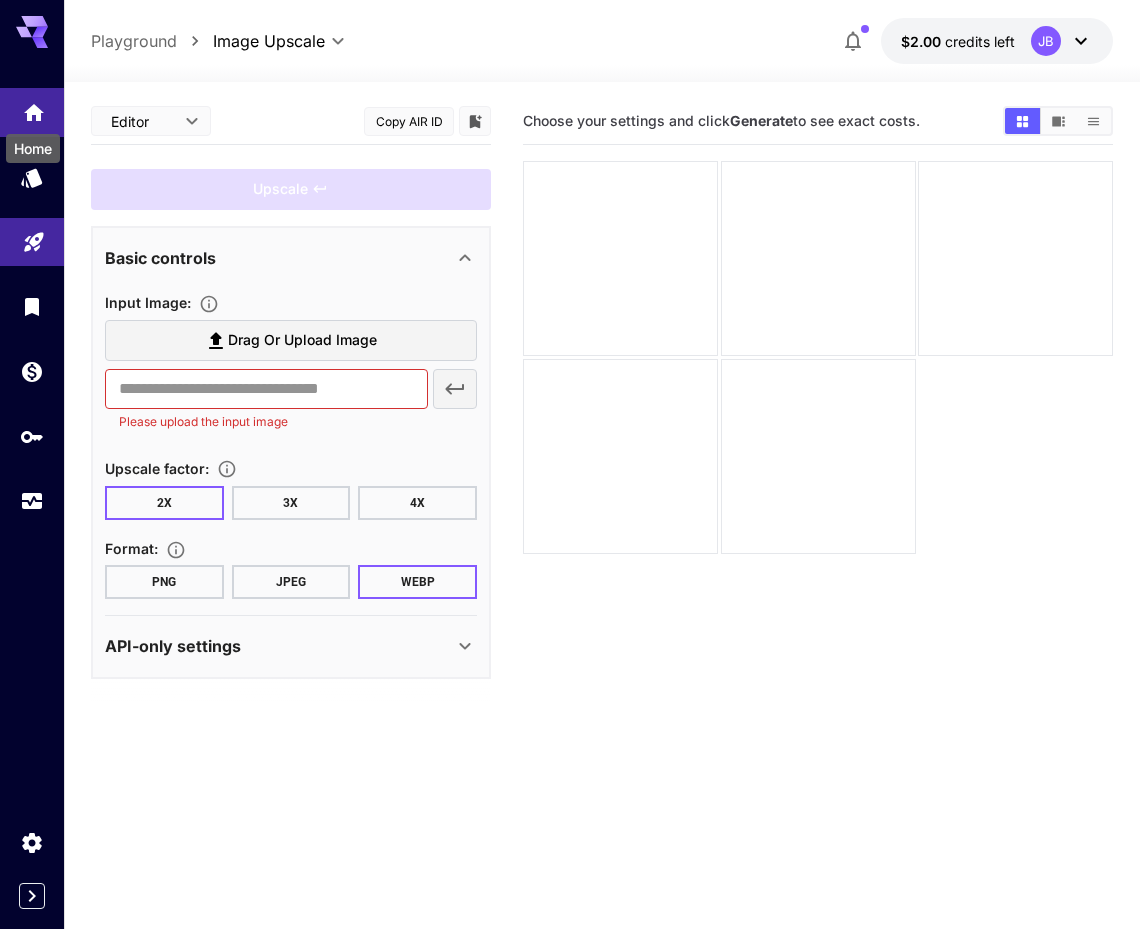 click 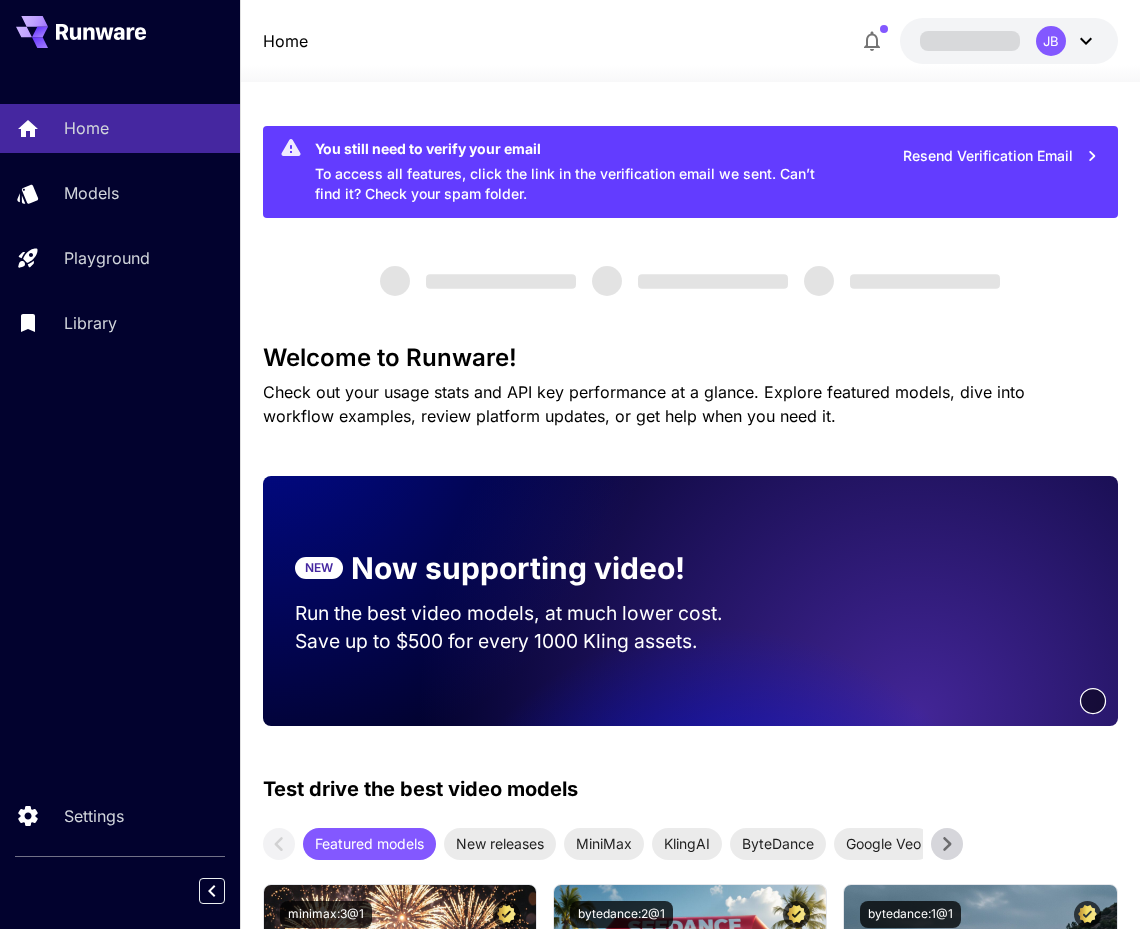 scroll, scrollTop: 0, scrollLeft: 0, axis: both 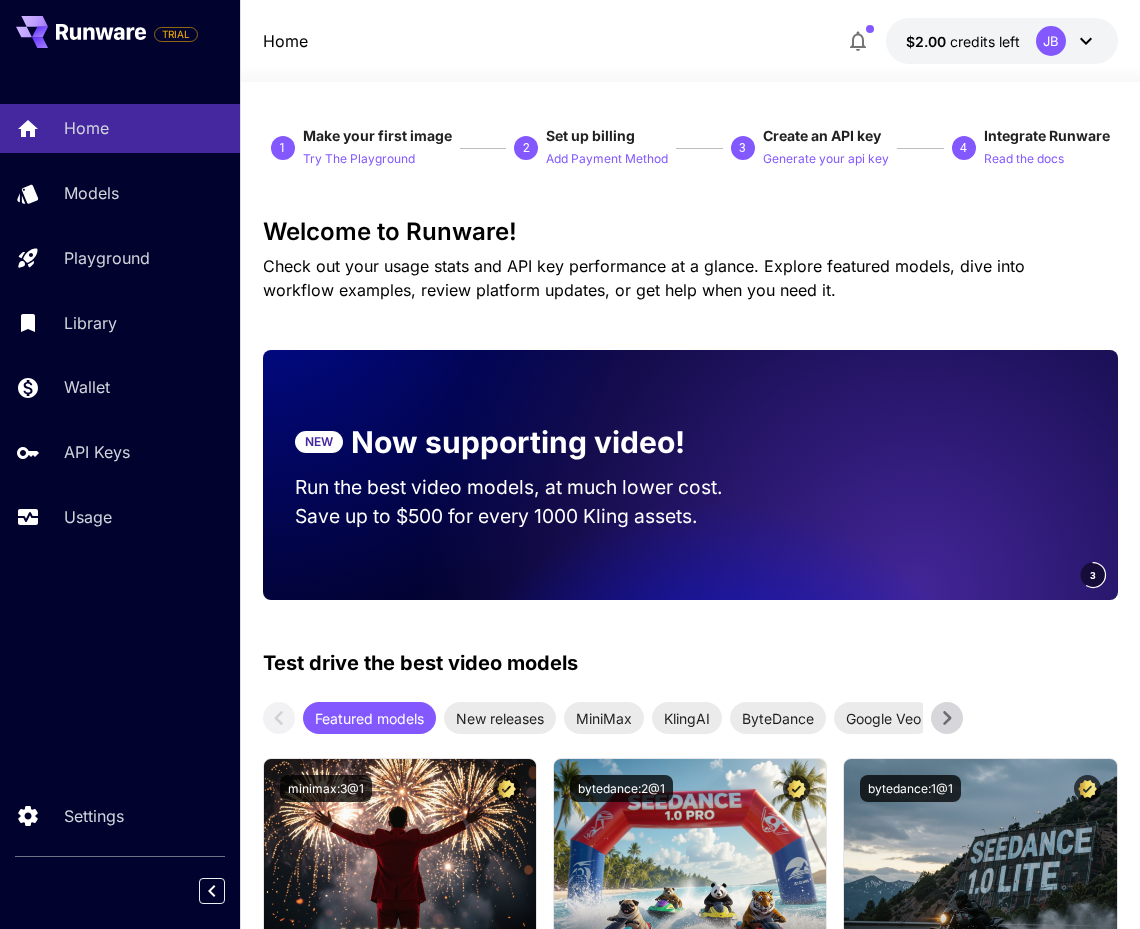 click on "JB" at bounding box center [1051, 41] 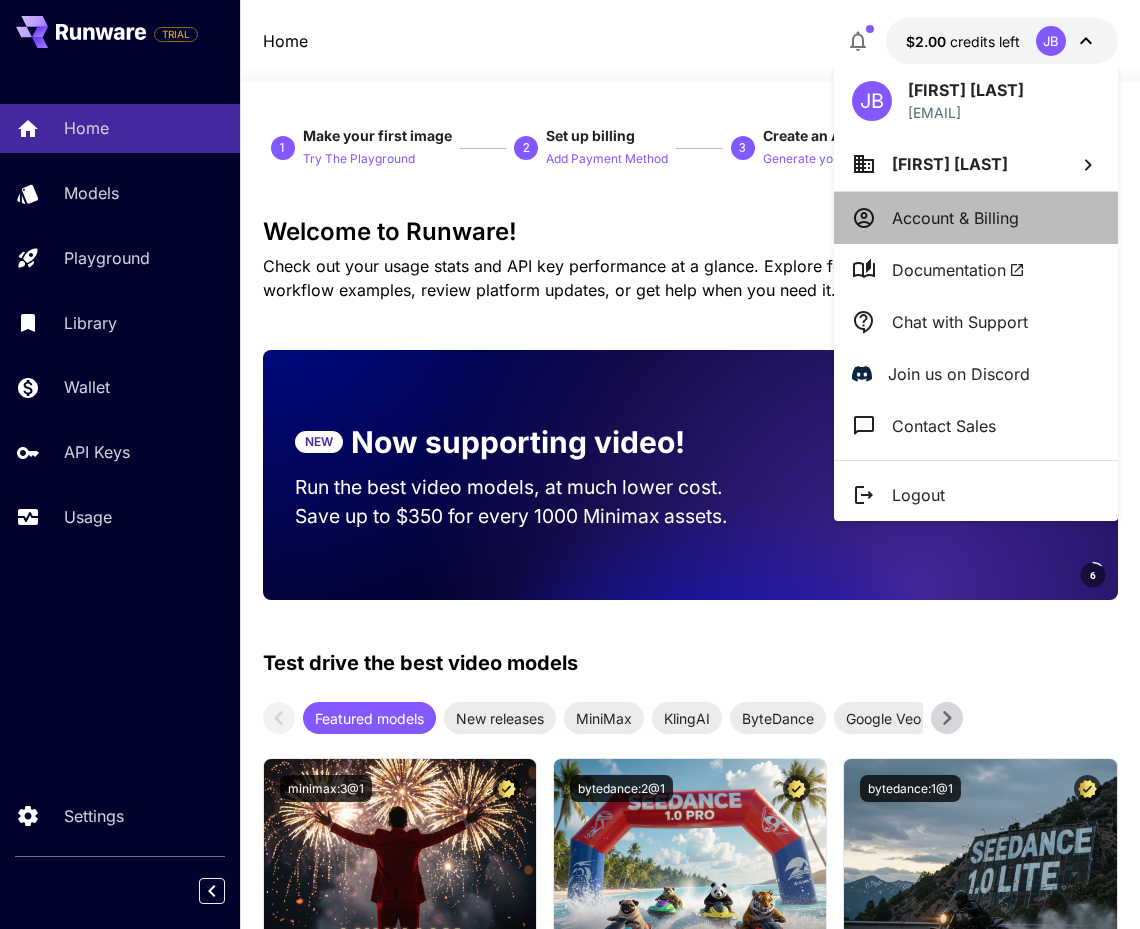 click on "Account & Billing" at bounding box center (955, 218) 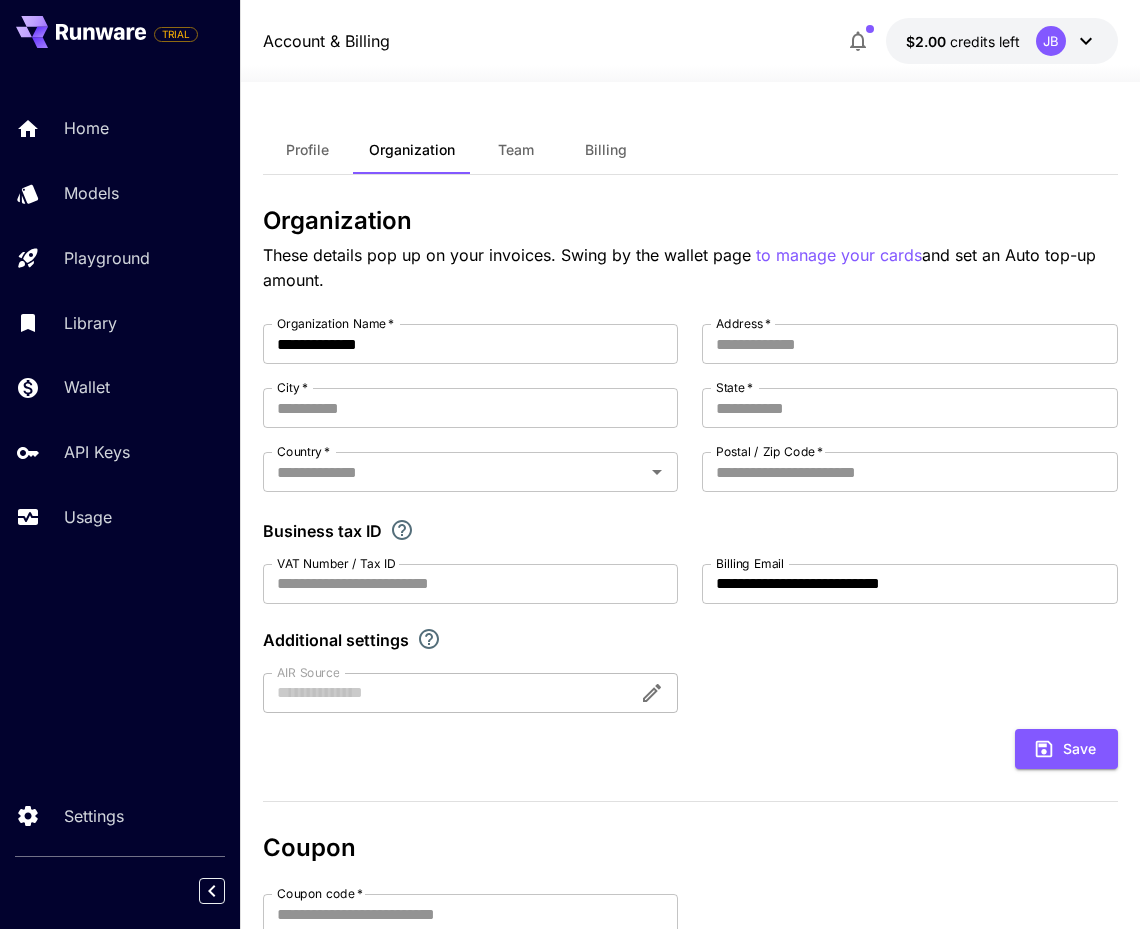 scroll, scrollTop: 0, scrollLeft: 0, axis: both 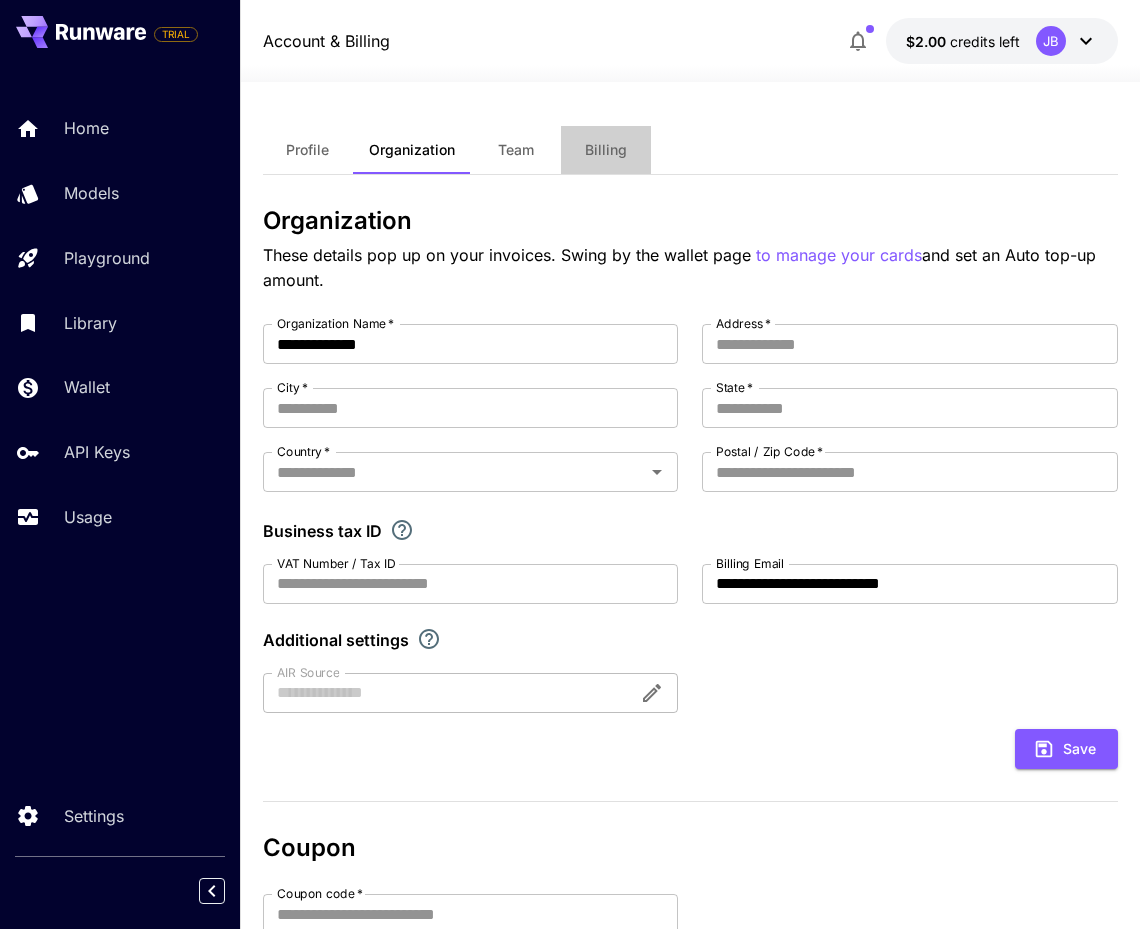 click on "Billing" at bounding box center (606, 150) 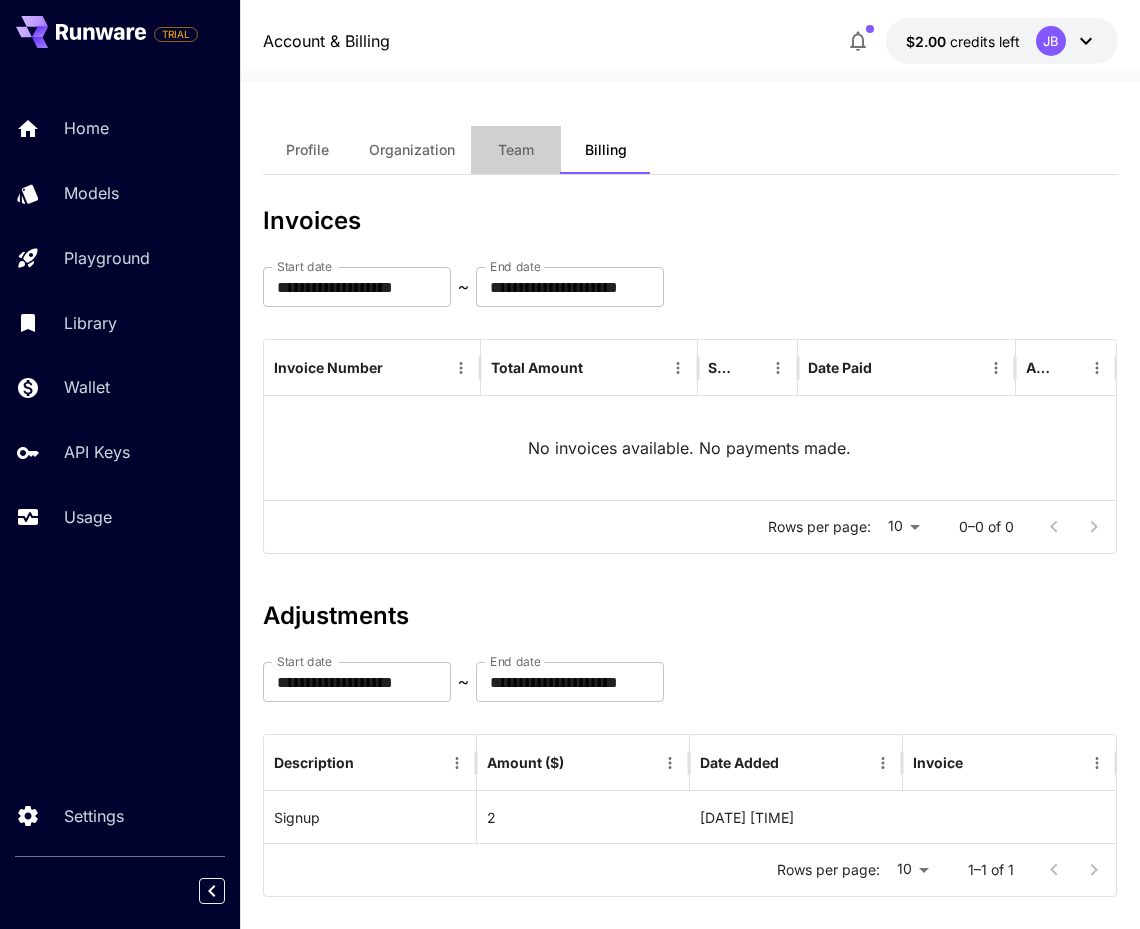 click on "Team" at bounding box center [516, 150] 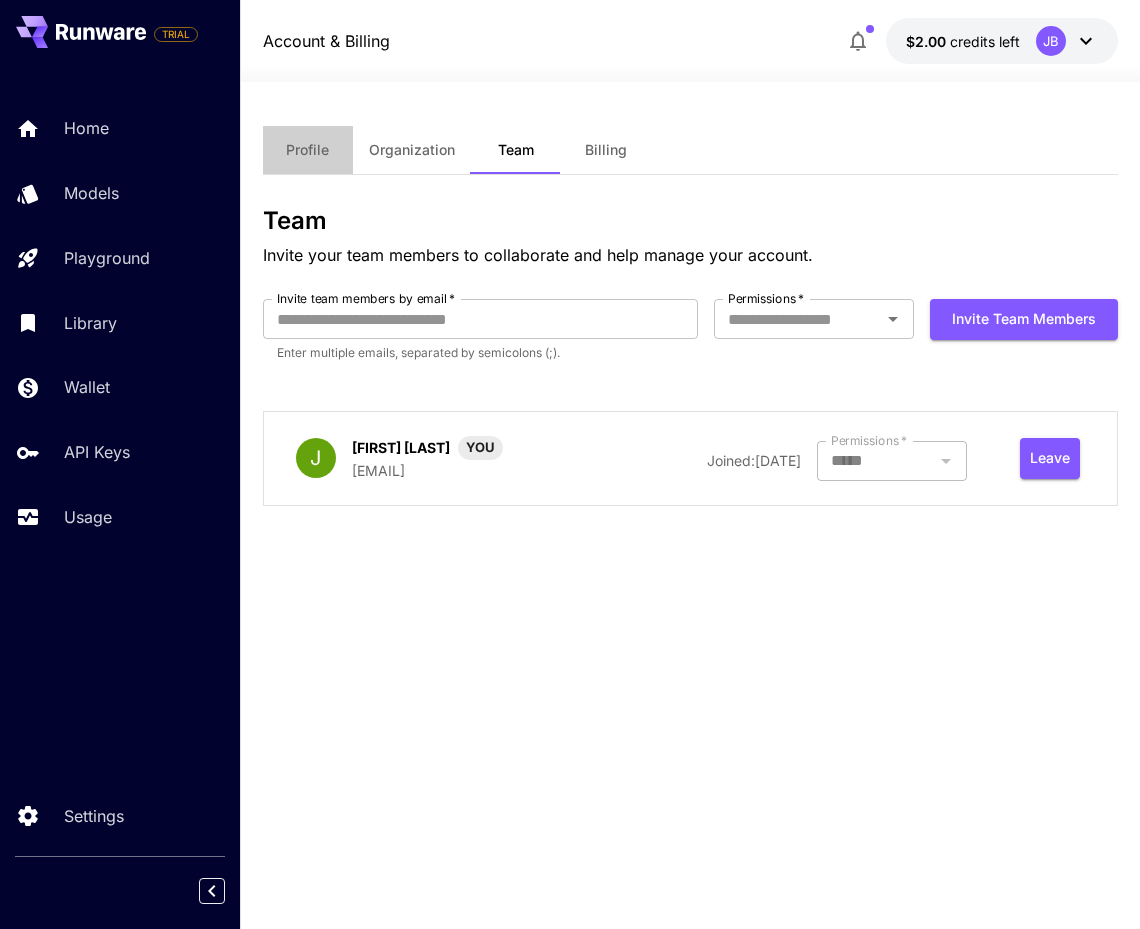 click on "Profile" at bounding box center [307, 150] 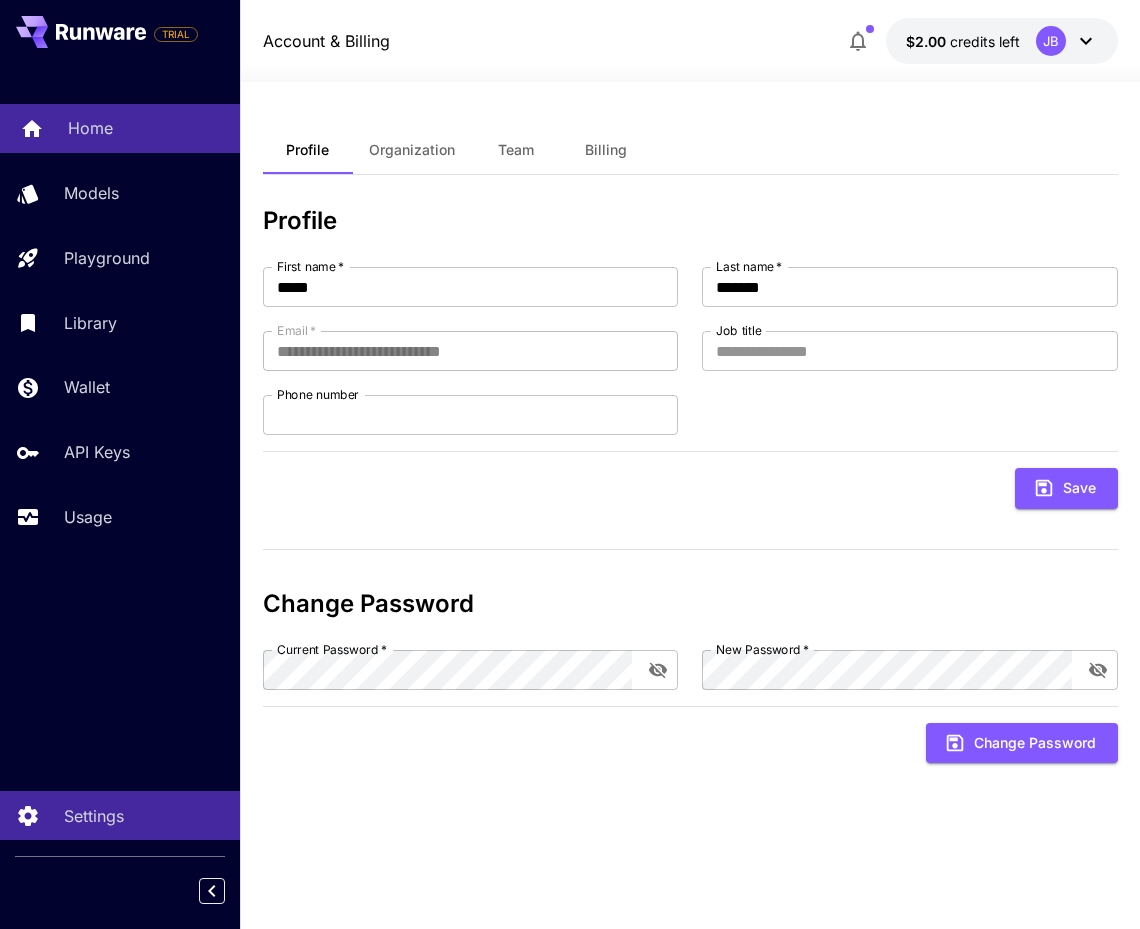 click on "Home" at bounding box center (146, 128) 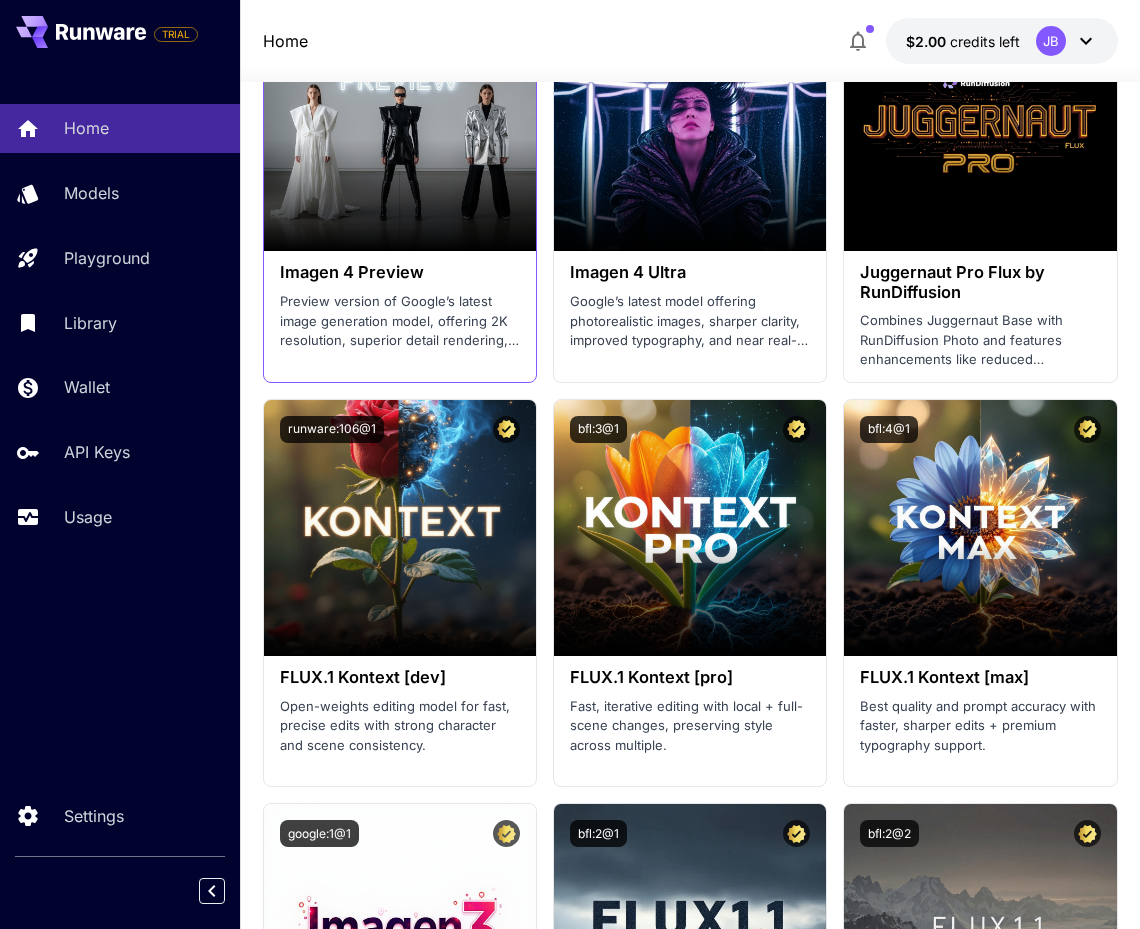 scroll, scrollTop: 4399, scrollLeft: 0, axis: vertical 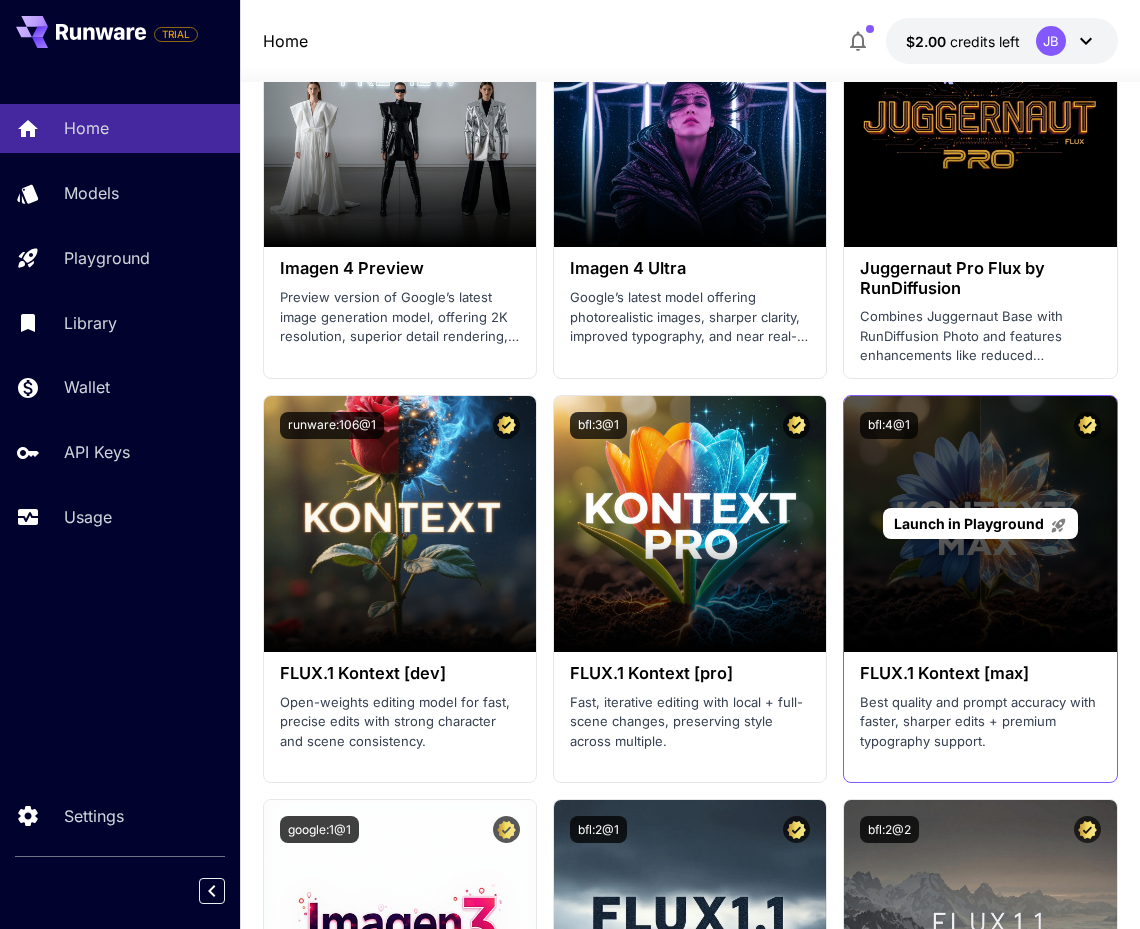 click on "Launch in Playground" at bounding box center [969, 523] 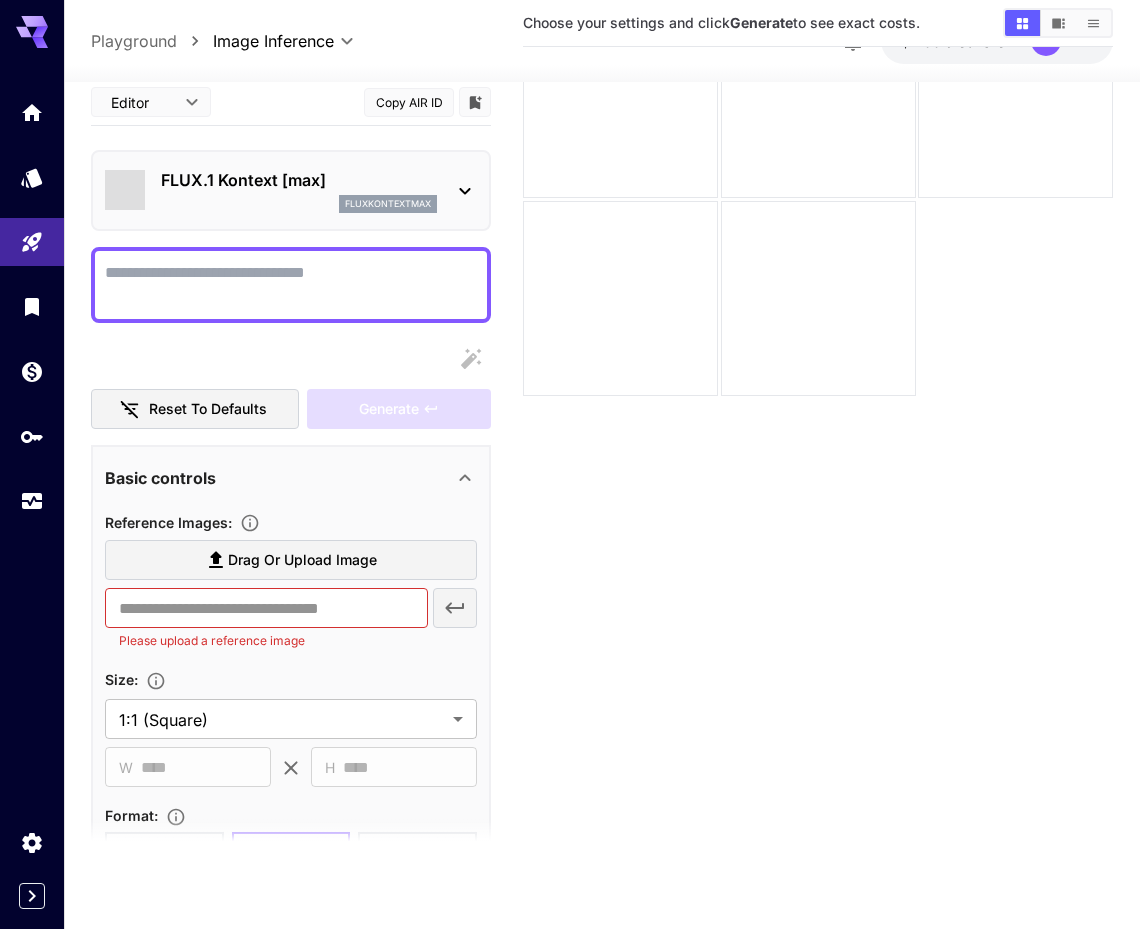 scroll, scrollTop: 0, scrollLeft: 0, axis: both 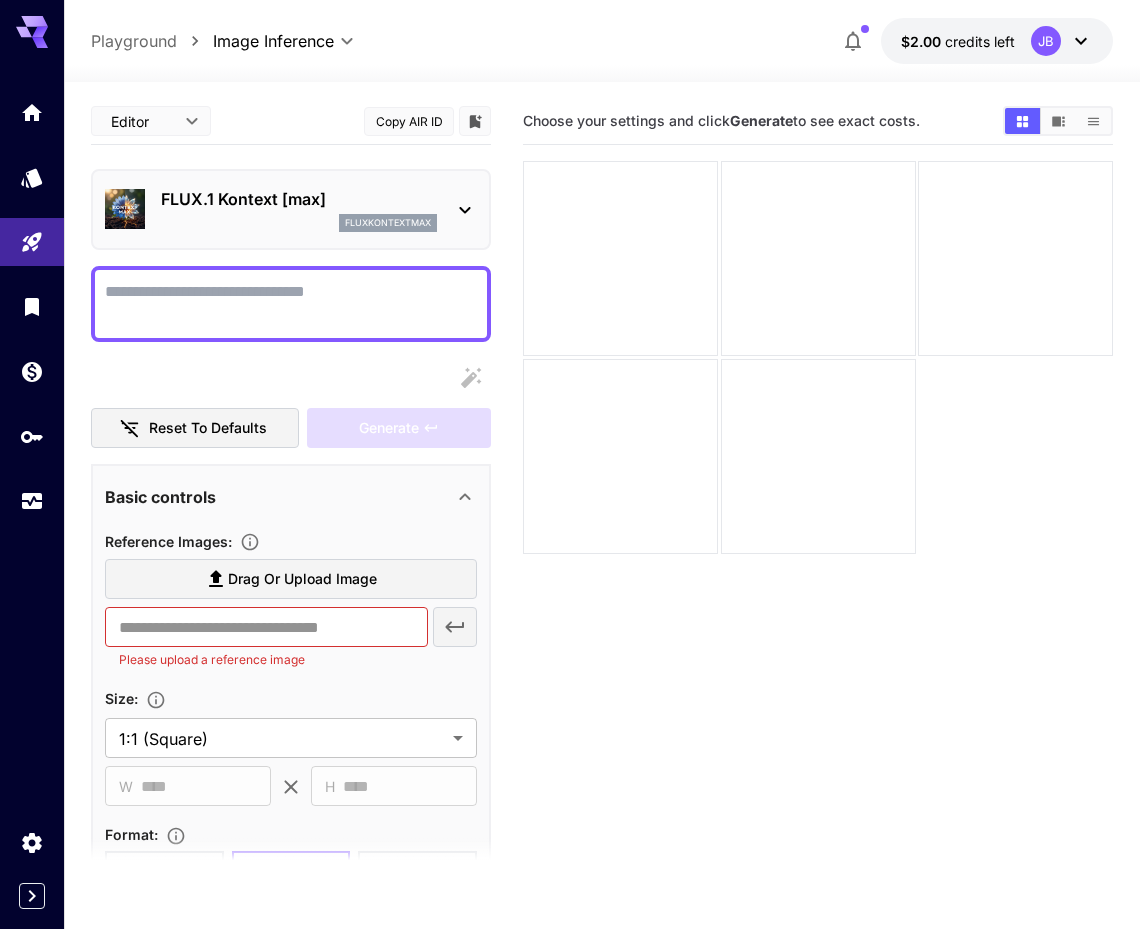click 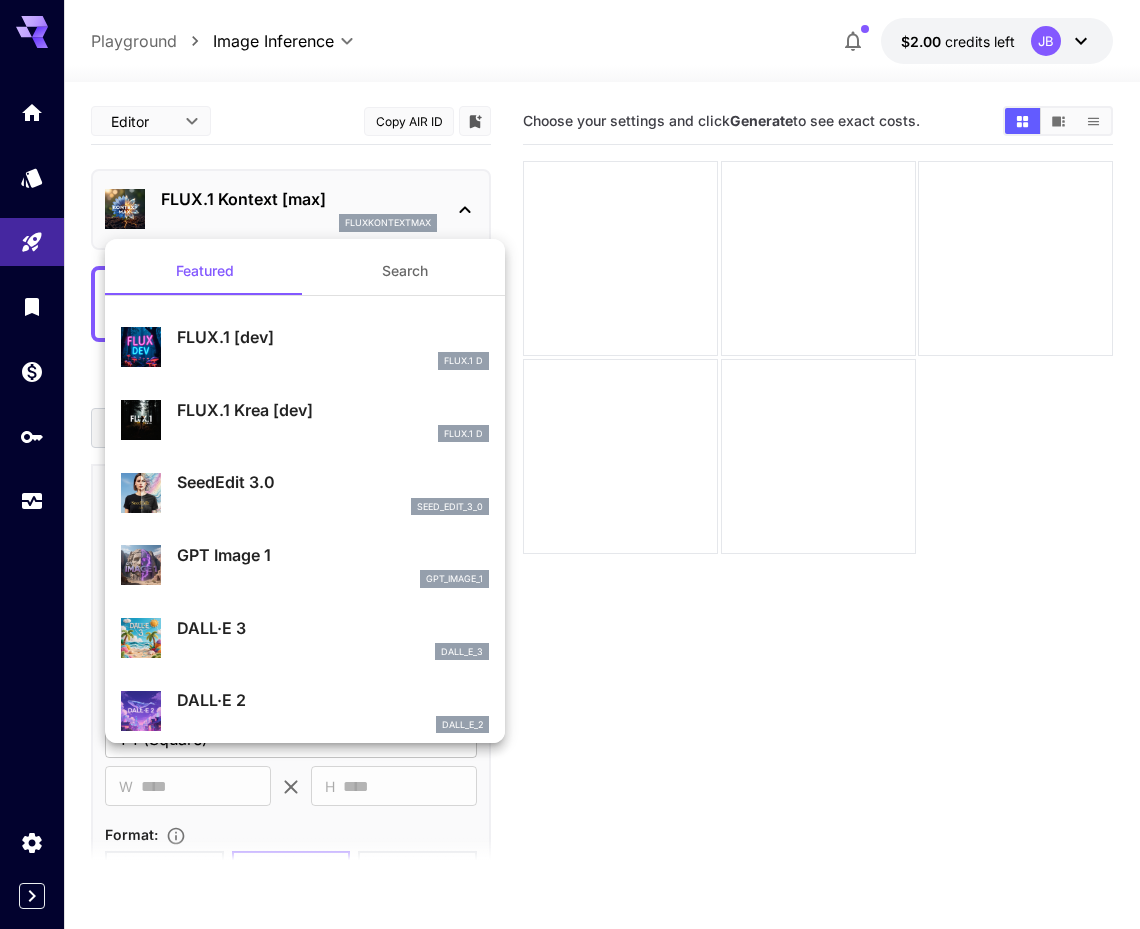 click at bounding box center [570, 464] 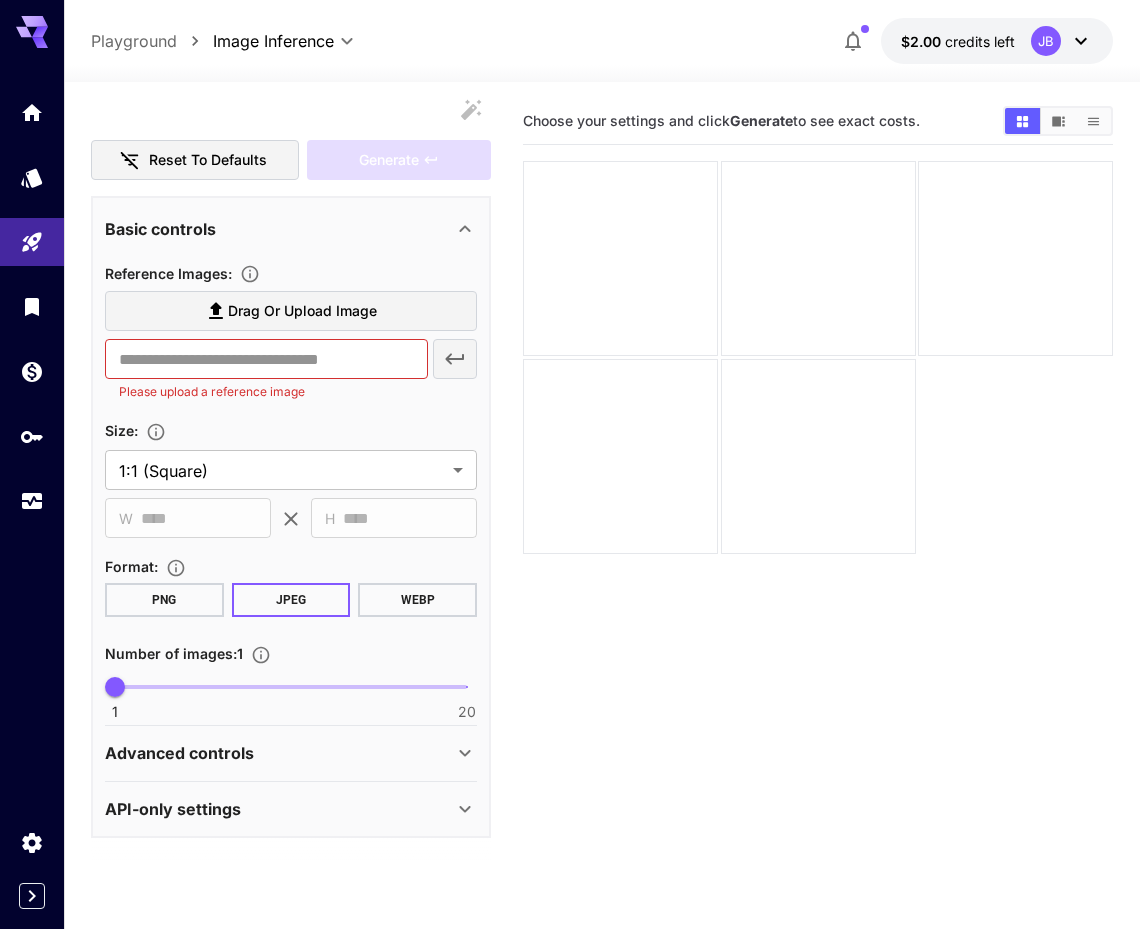 scroll, scrollTop: 266, scrollLeft: 0, axis: vertical 